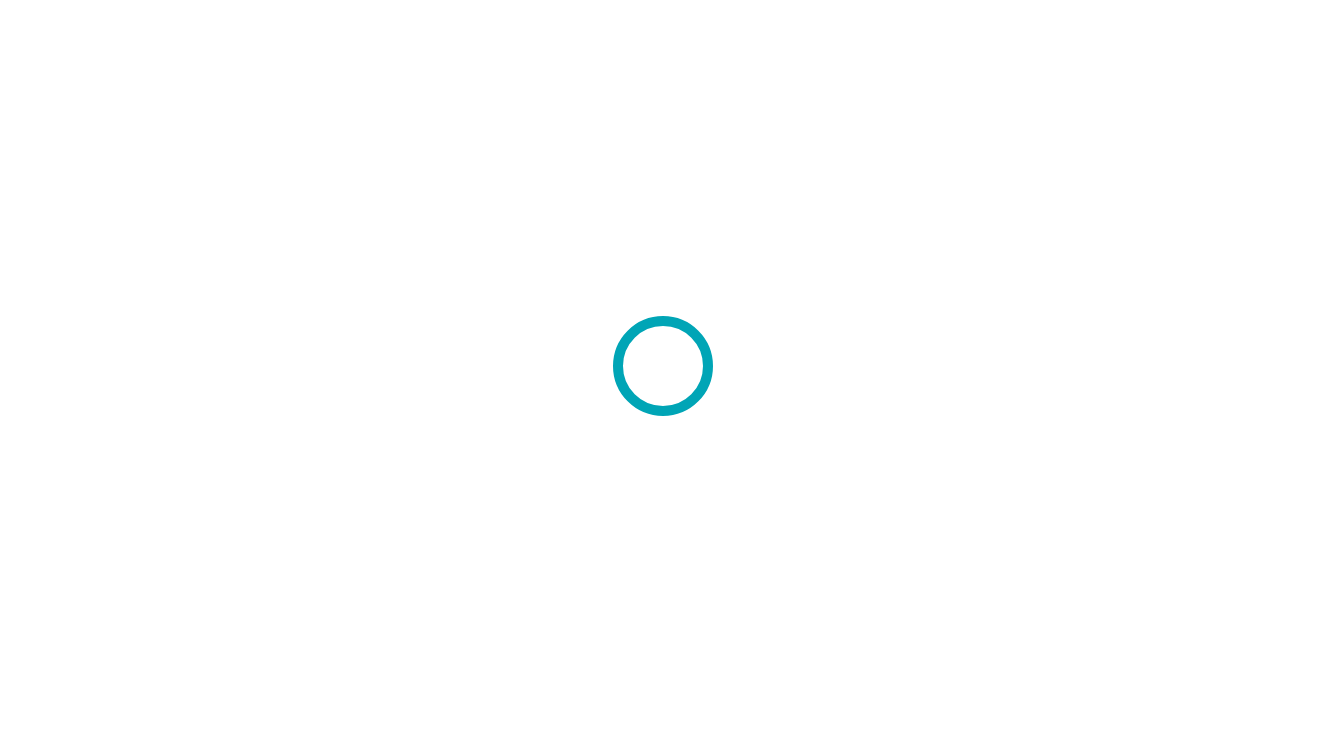scroll, scrollTop: 0, scrollLeft: 0, axis: both 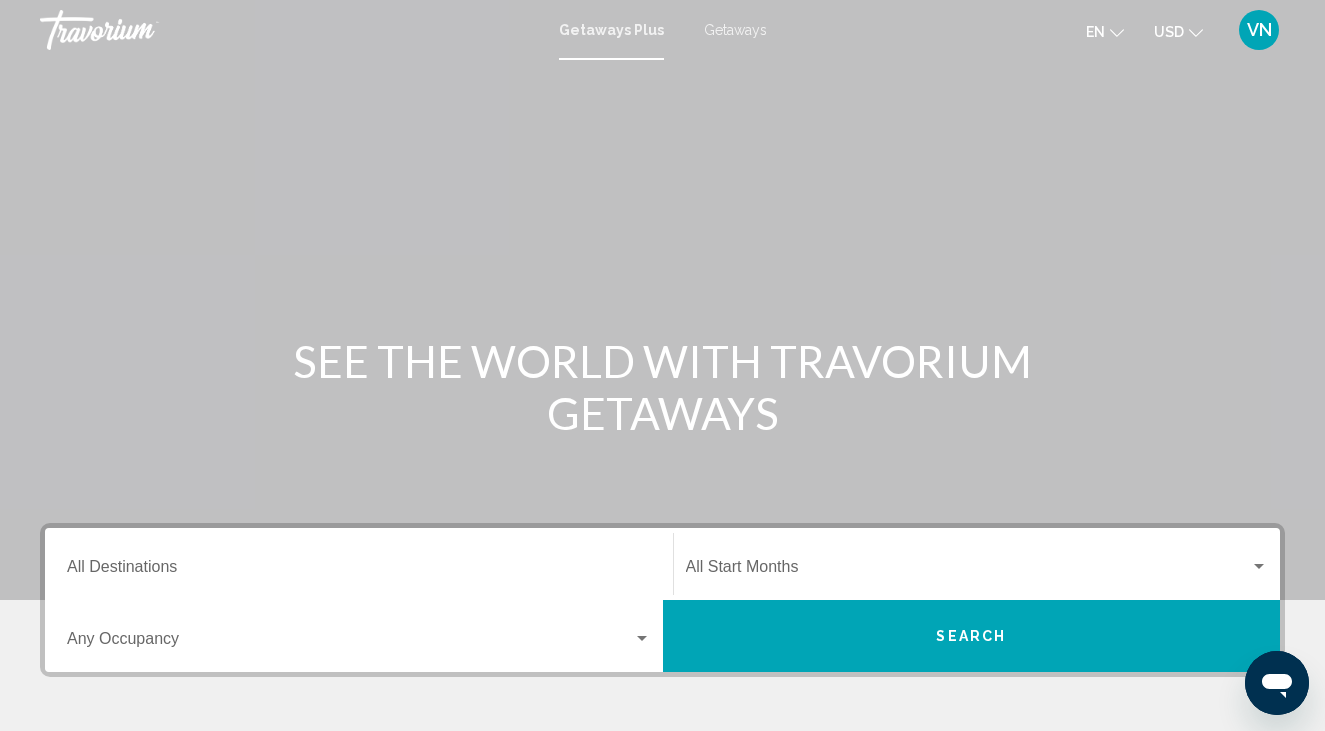 click on "Getaways" at bounding box center [735, 30] 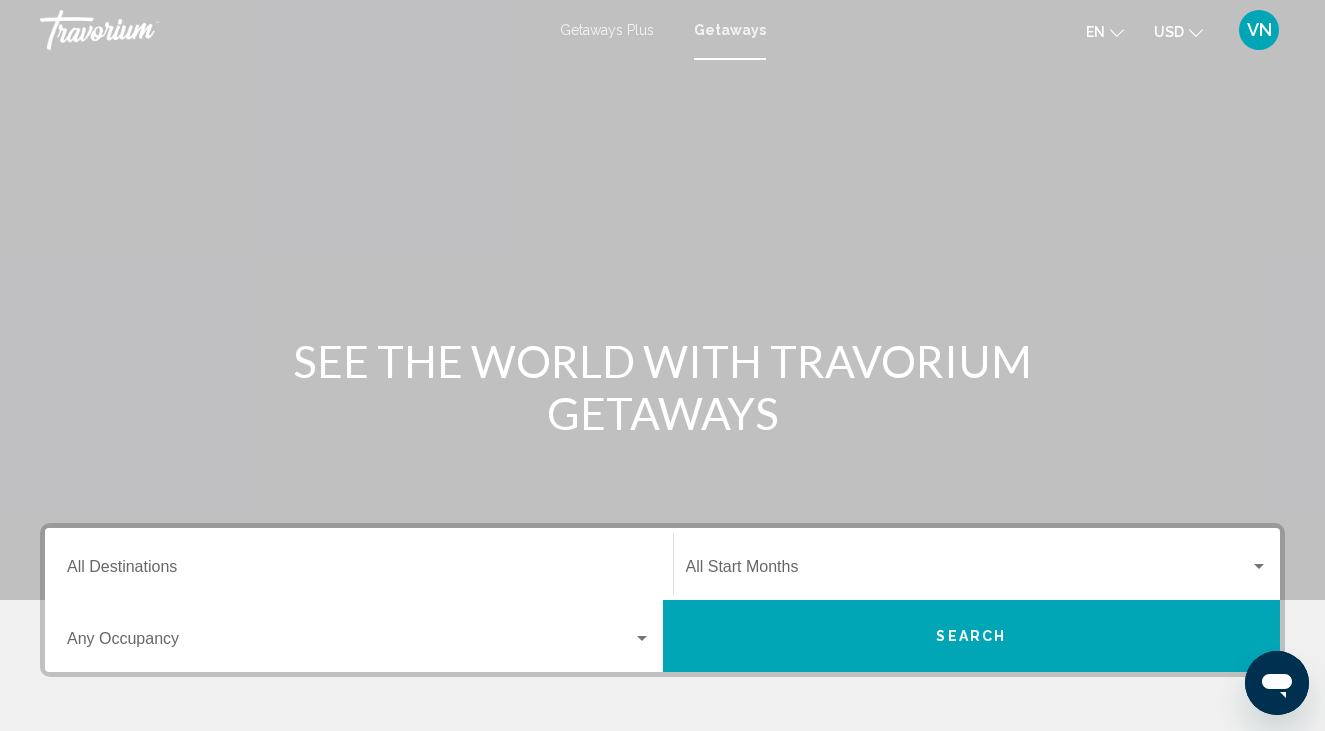 click on "Destination All Destinations" at bounding box center [359, 571] 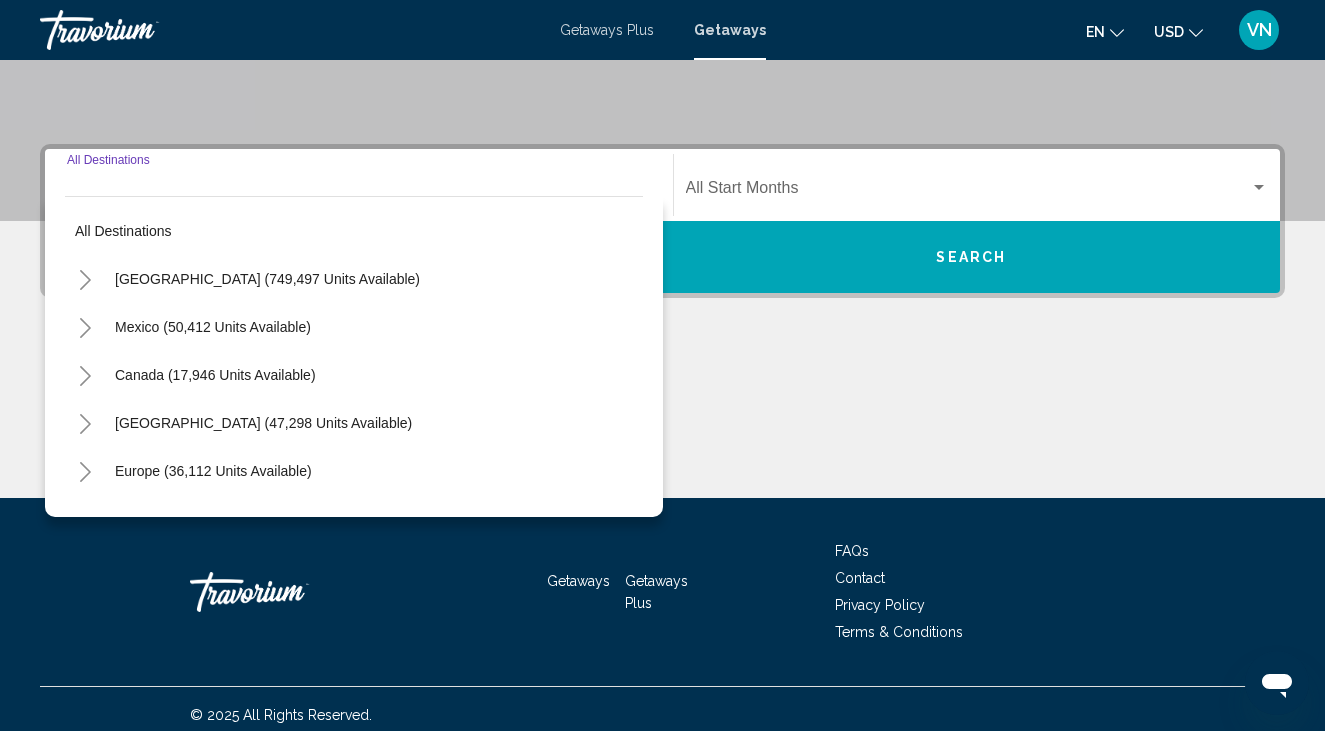 scroll, scrollTop: 391, scrollLeft: 0, axis: vertical 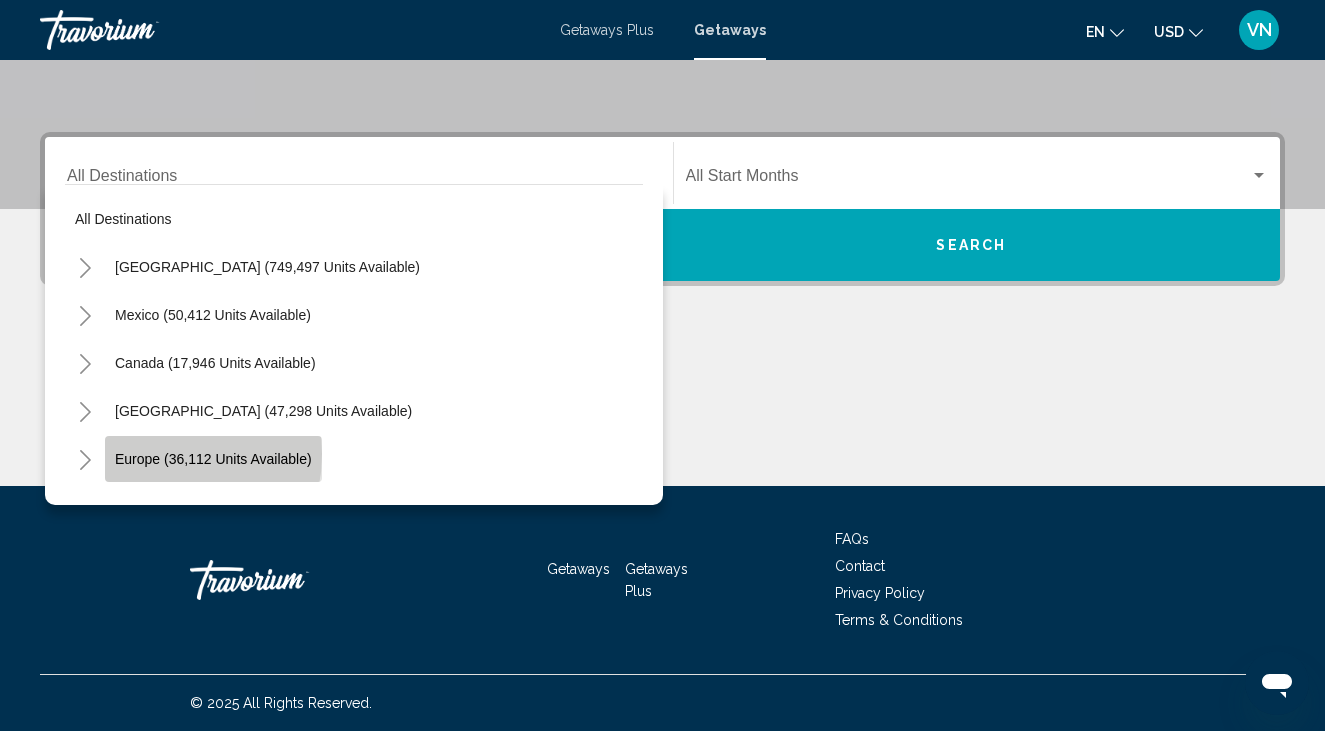 click on "Europe (36,112 units available)" at bounding box center (214, 507) 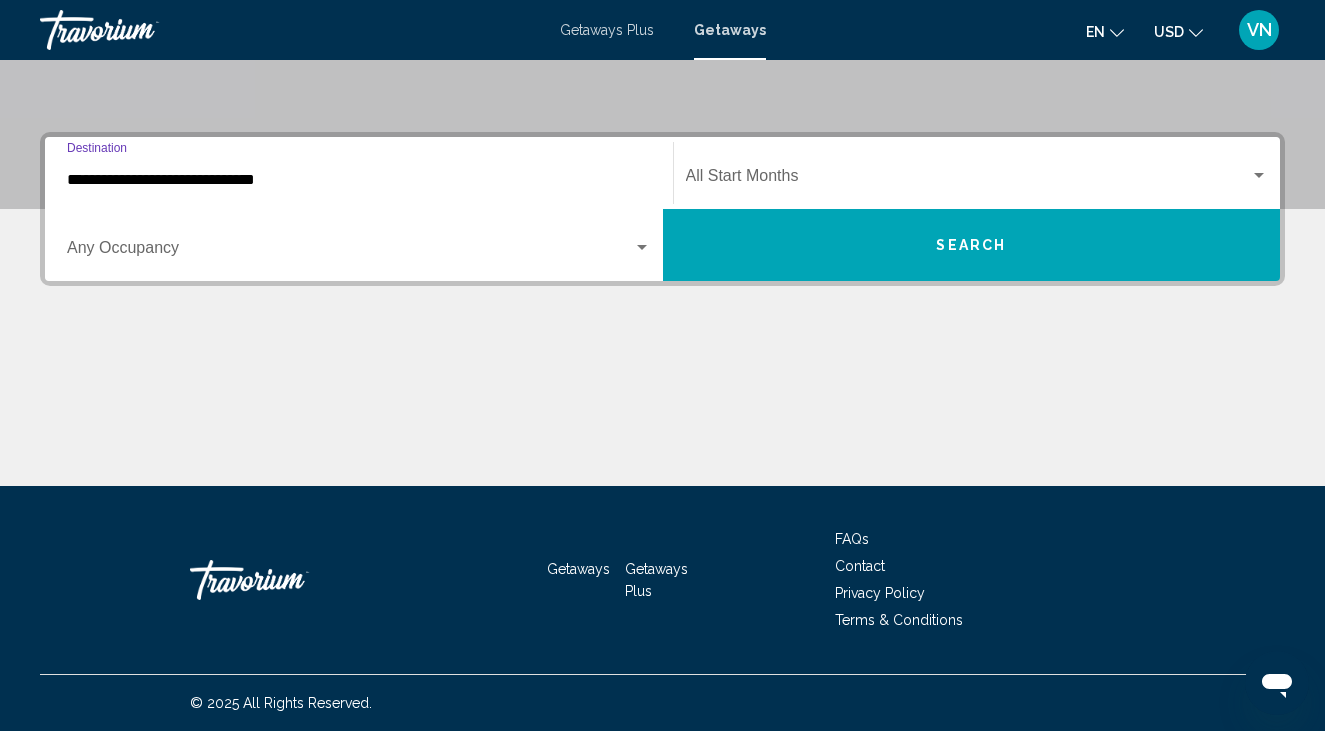 click on "Search" at bounding box center (972, 245) 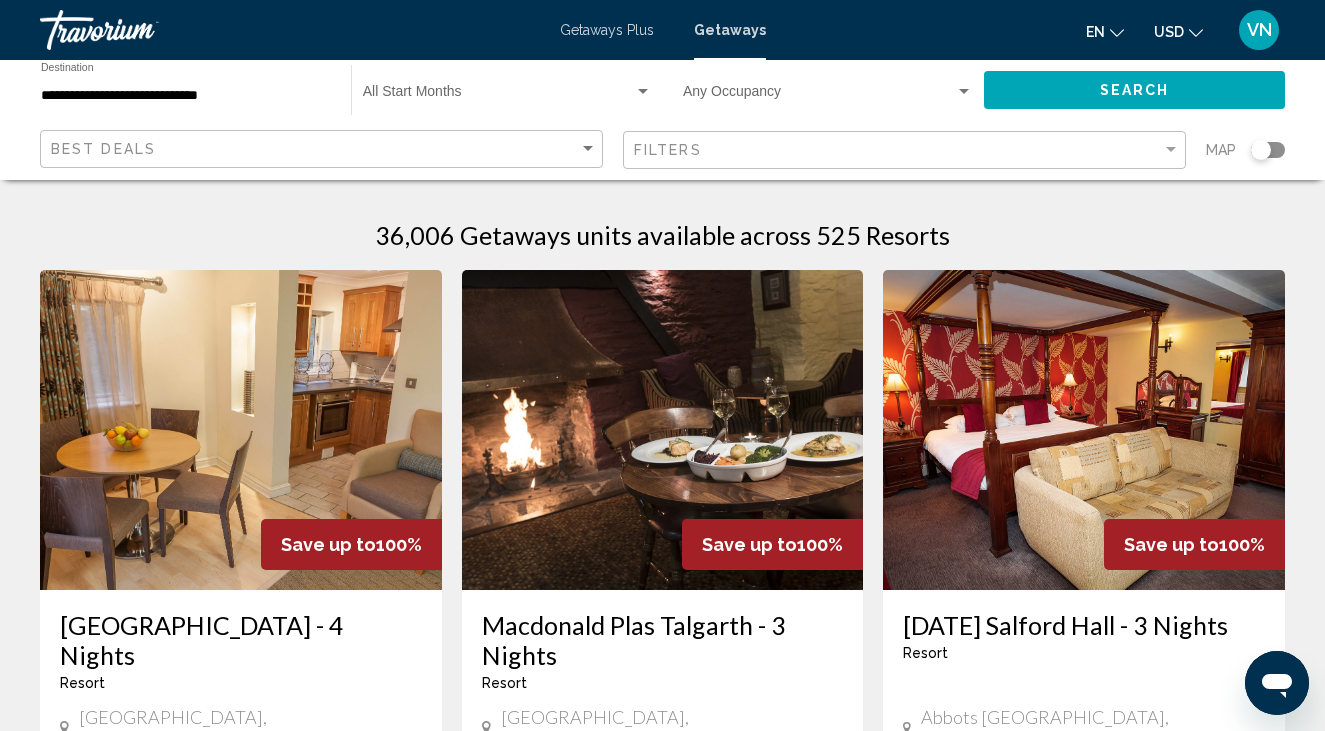 scroll, scrollTop: 0, scrollLeft: 0, axis: both 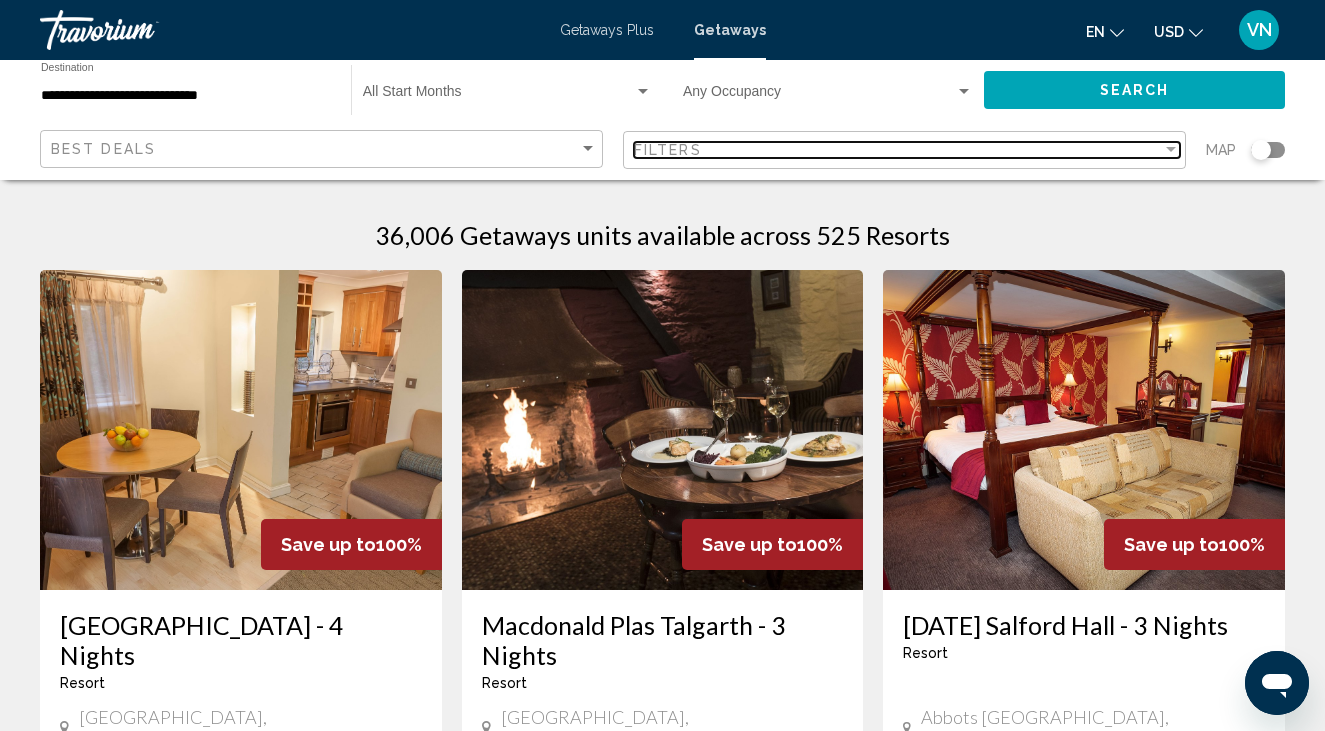 click at bounding box center (1171, 150) 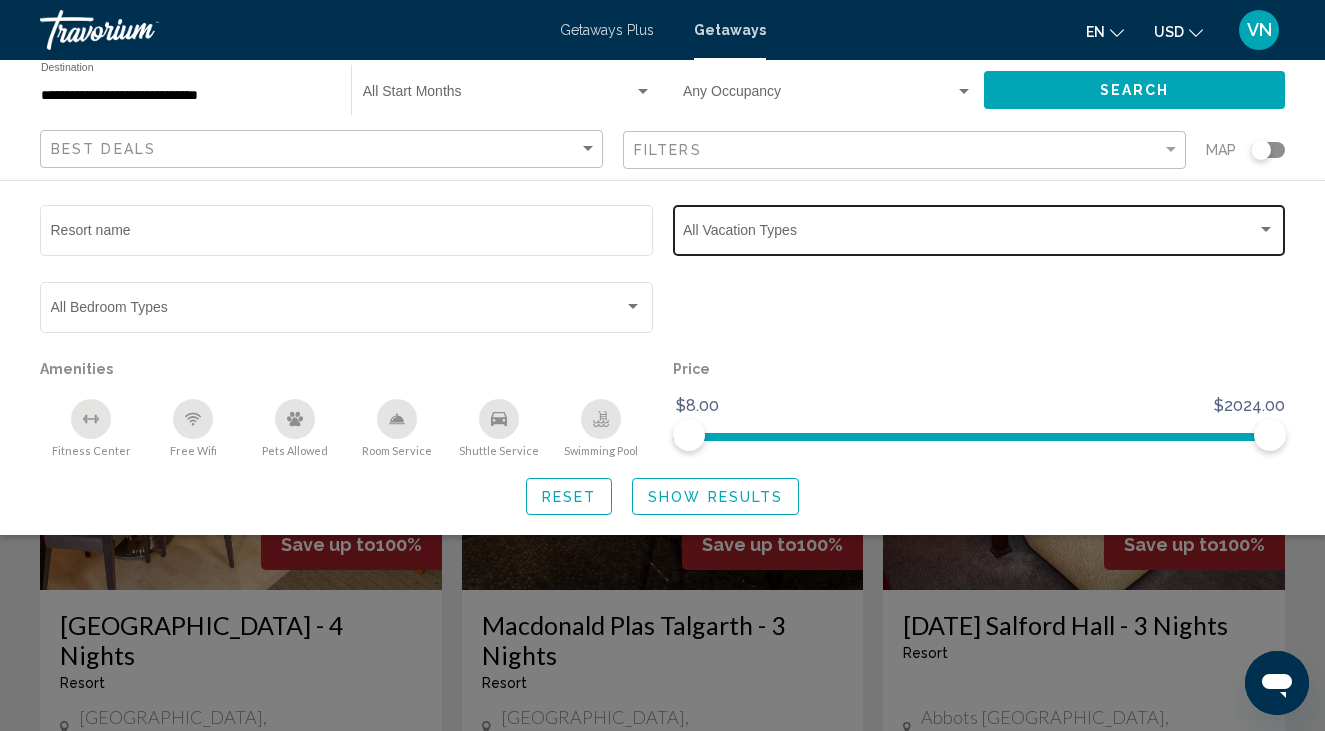 click at bounding box center [970, 234] 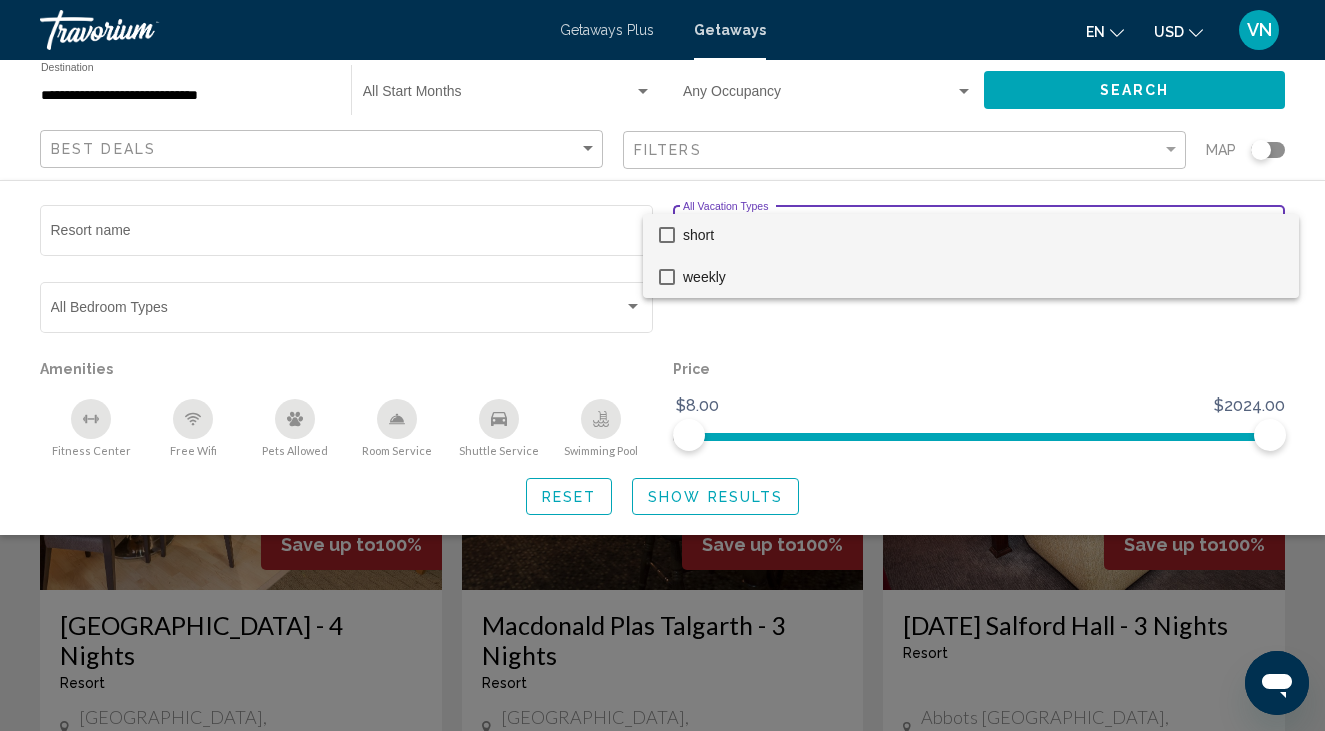 click on "weekly" at bounding box center (971, 277) 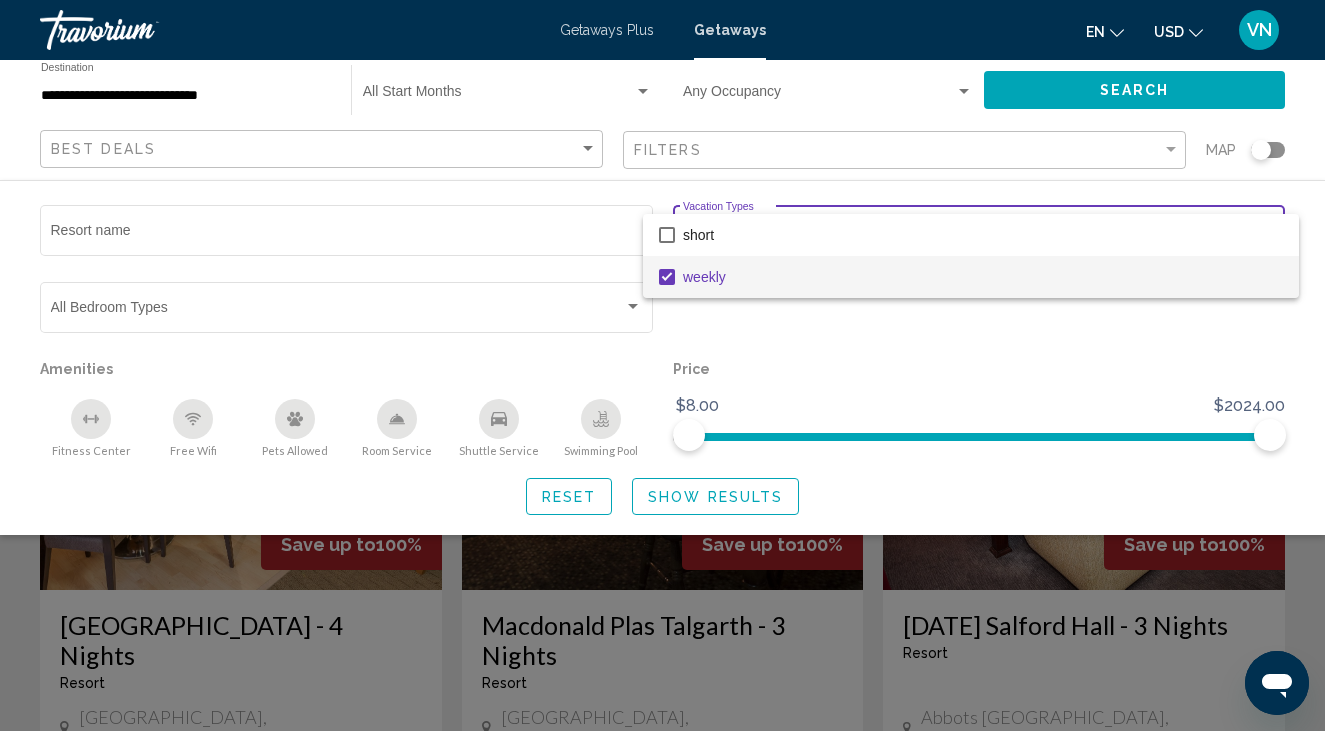 click at bounding box center (662, 365) 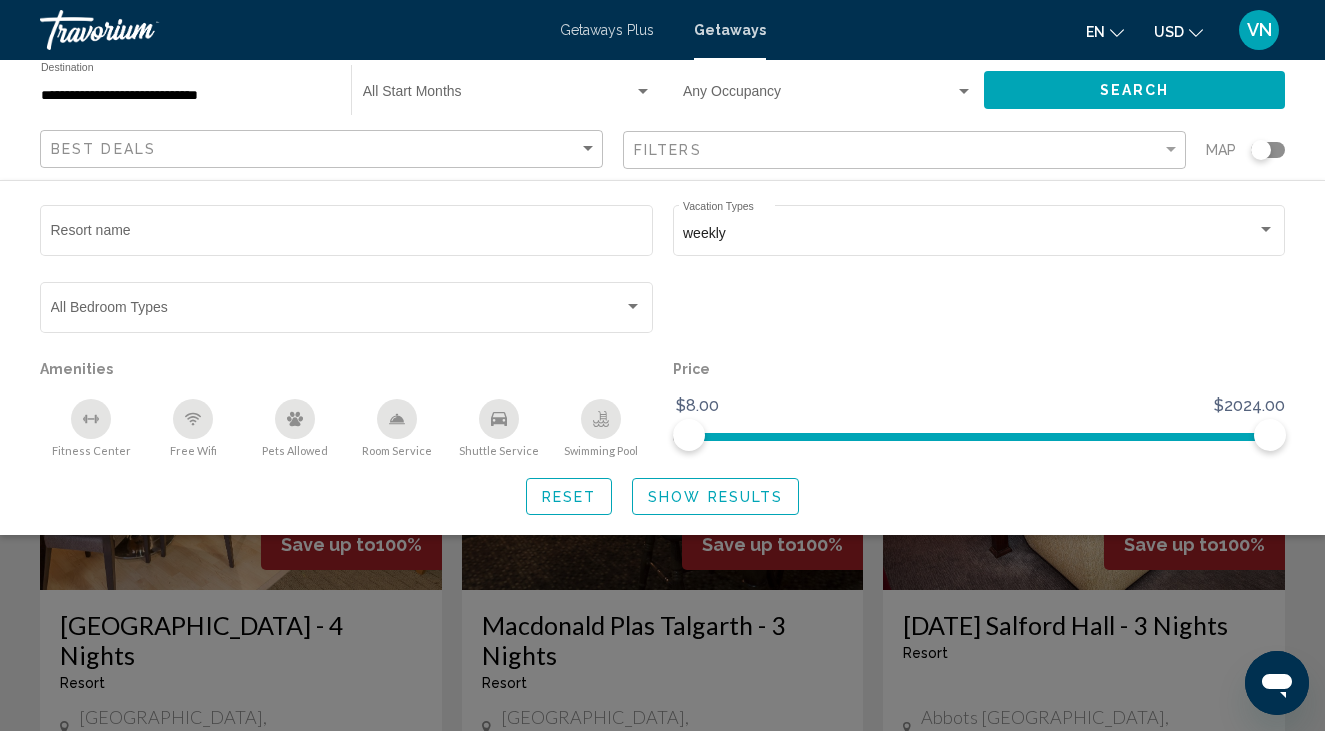 click on "Show Results" 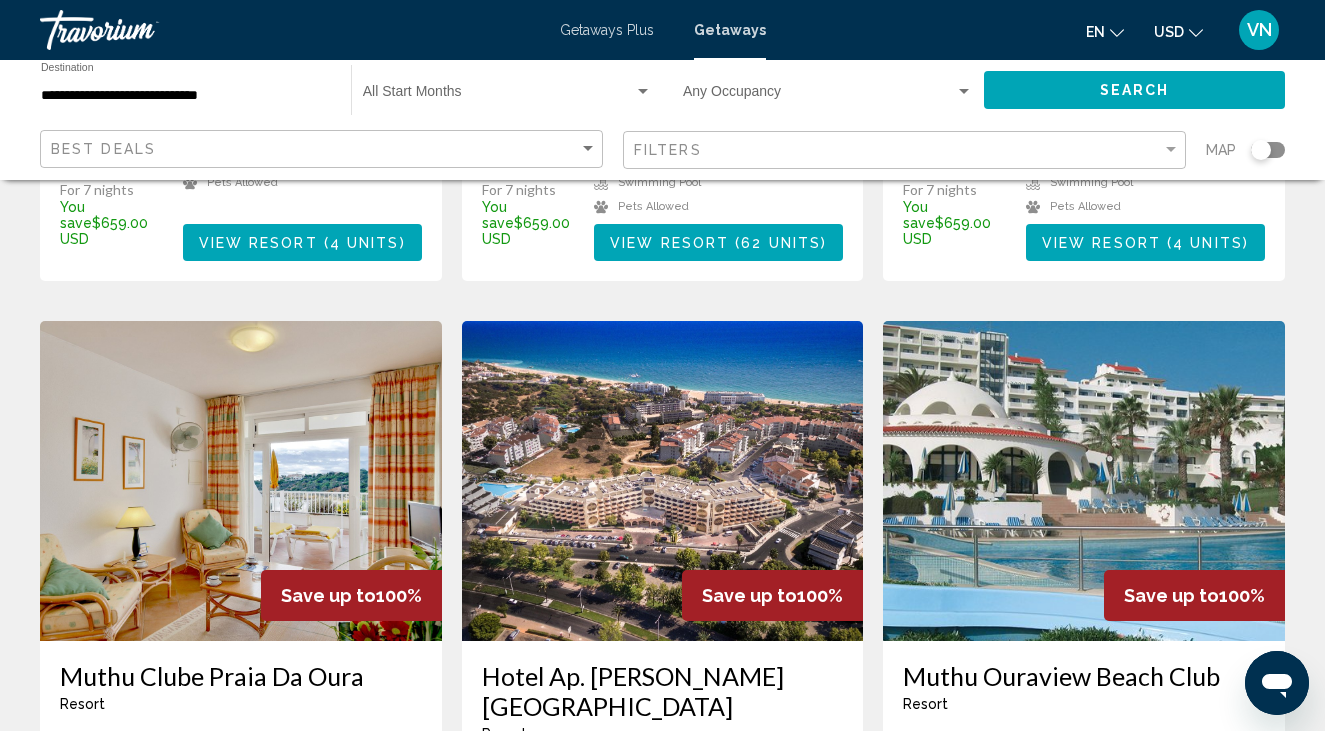 scroll, scrollTop: 1462, scrollLeft: 0, axis: vertical 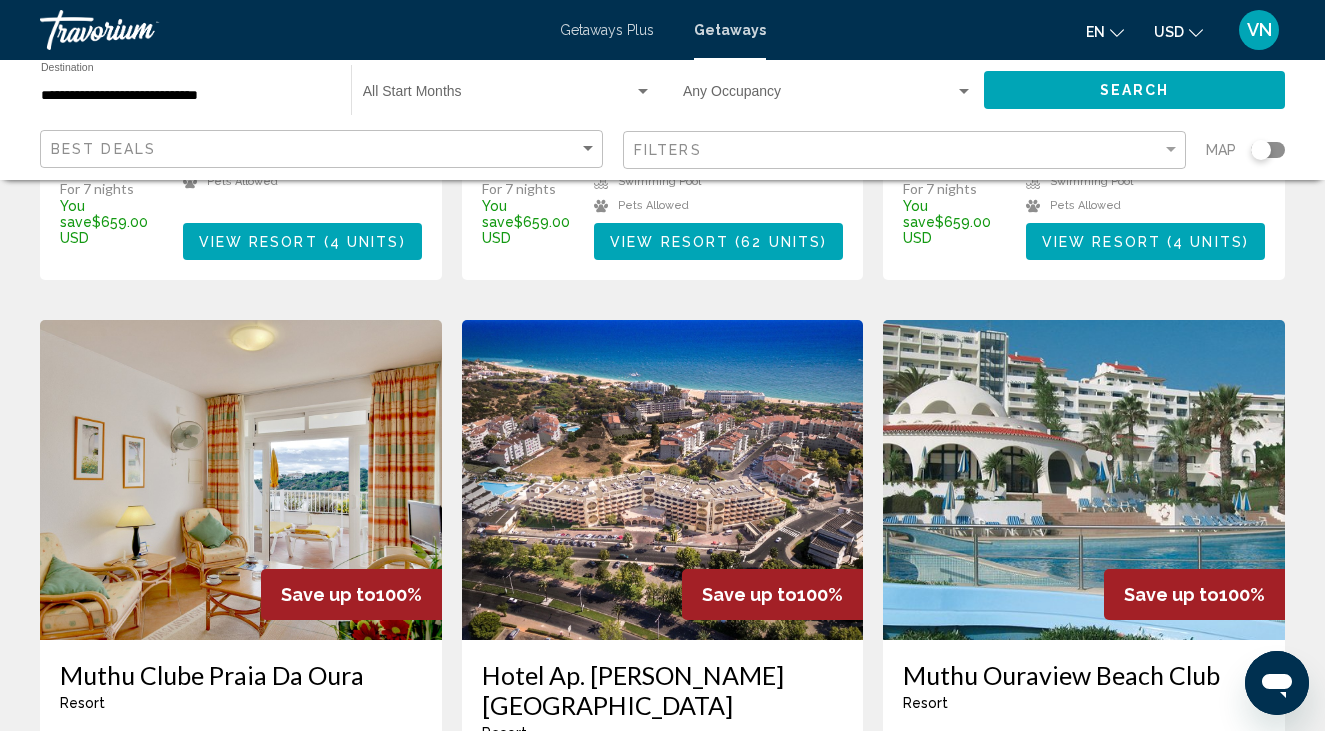 click on "**********" at bounding box center [186, 96] 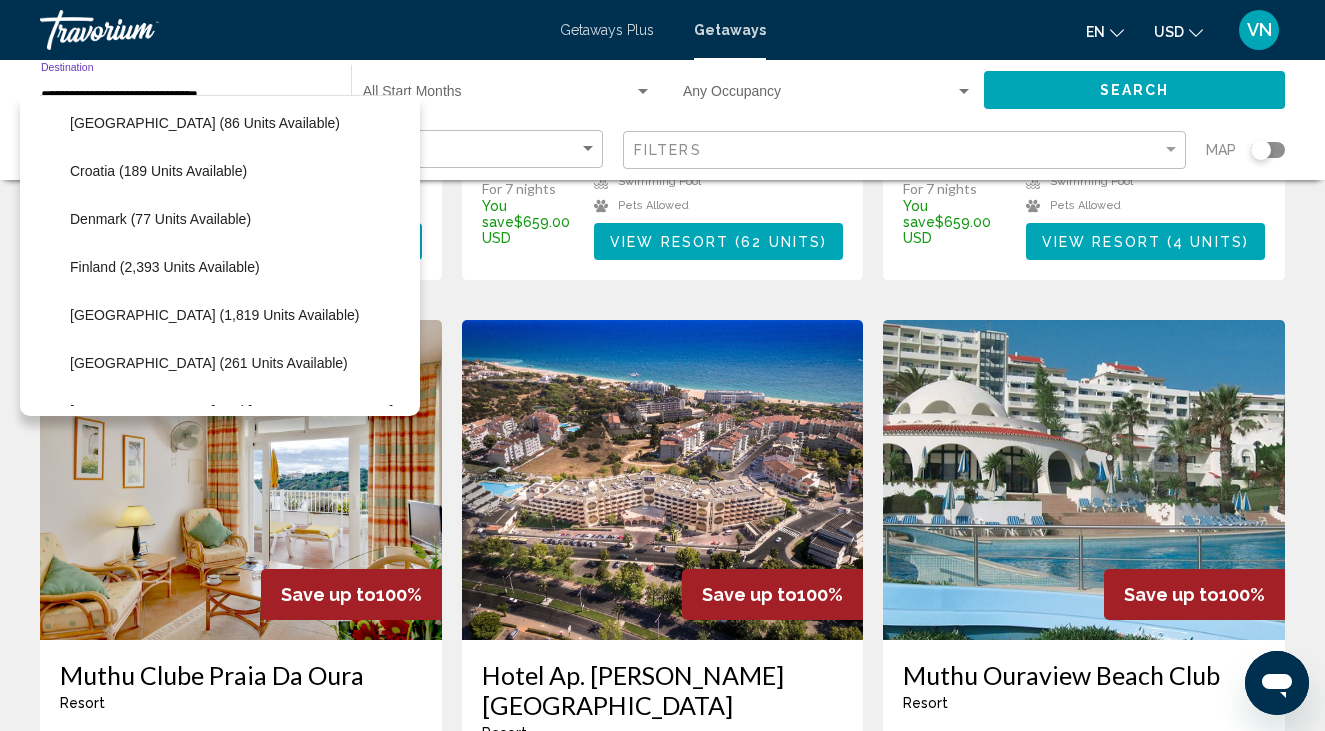 scroll, scrollTop: 413, scrollLeft: 0, axis: vertical 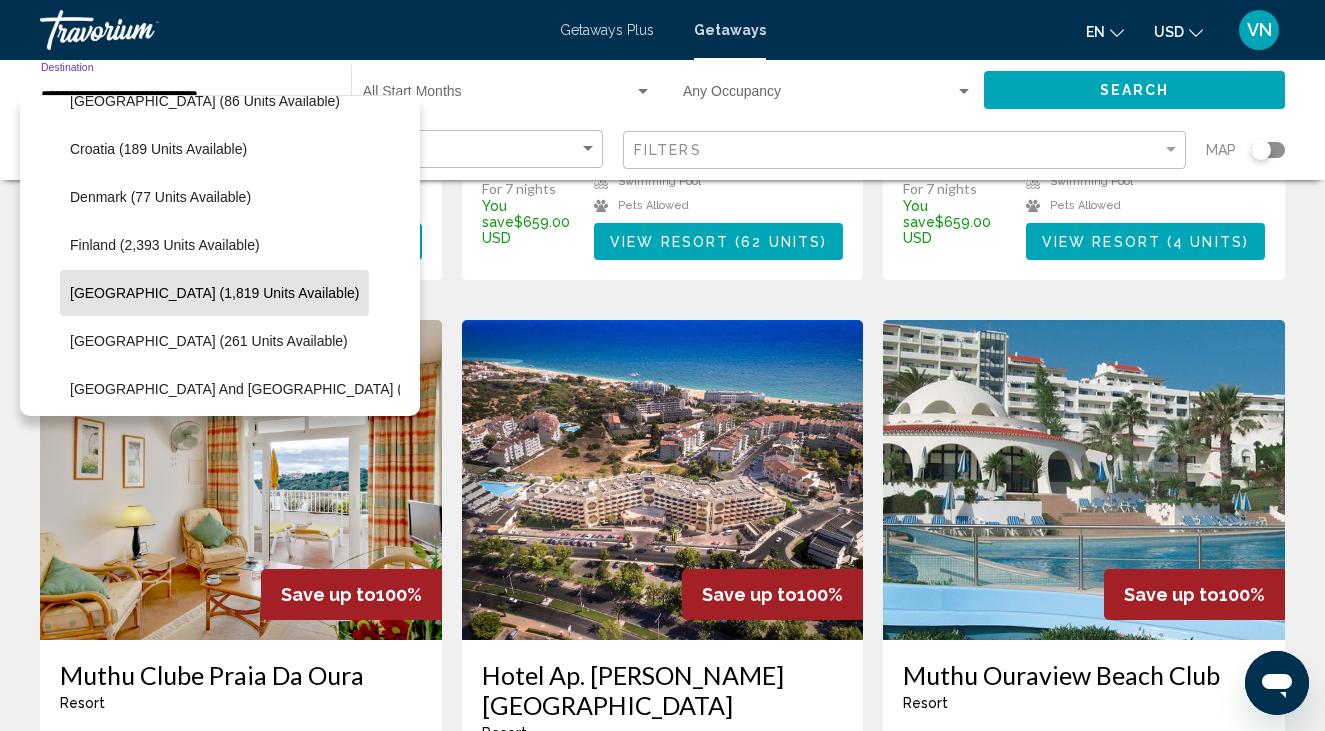 click on "[GEOGRAPHIC_DATA] (1,819 units available)" 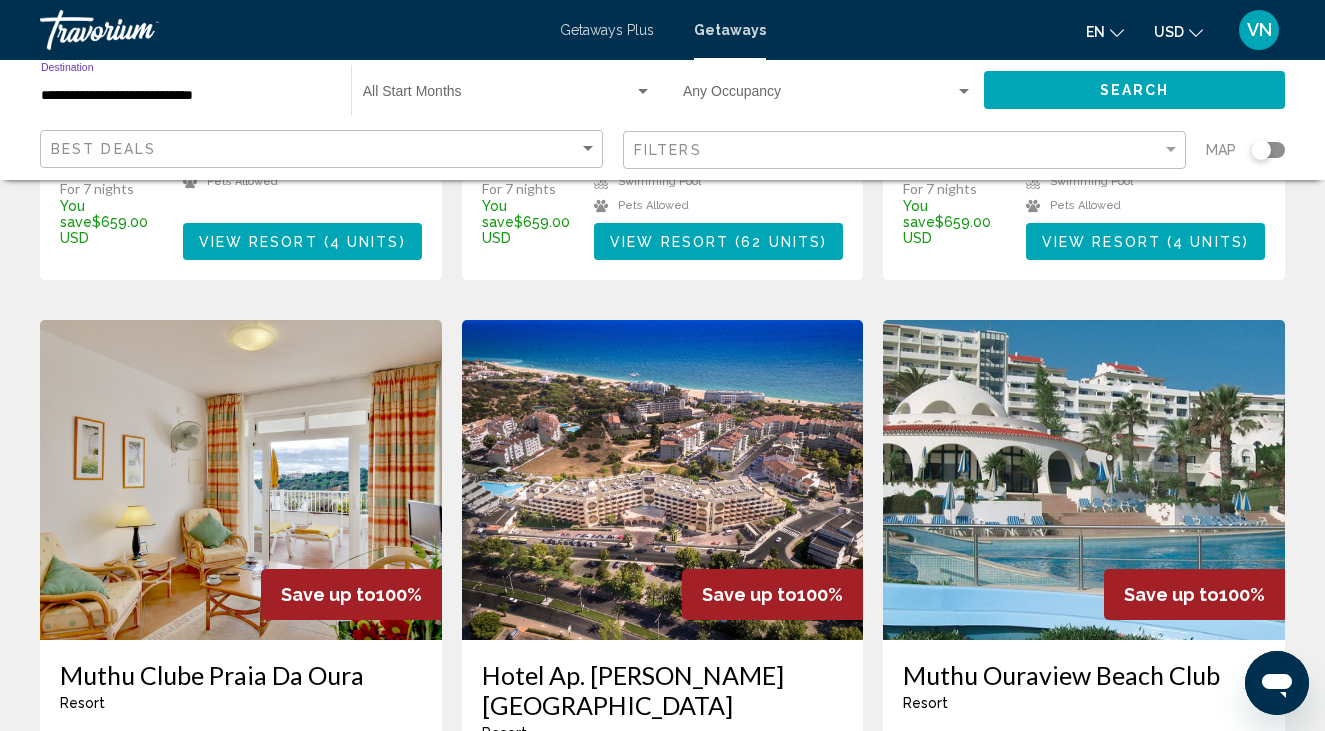 click at bounding box center (643, 92) 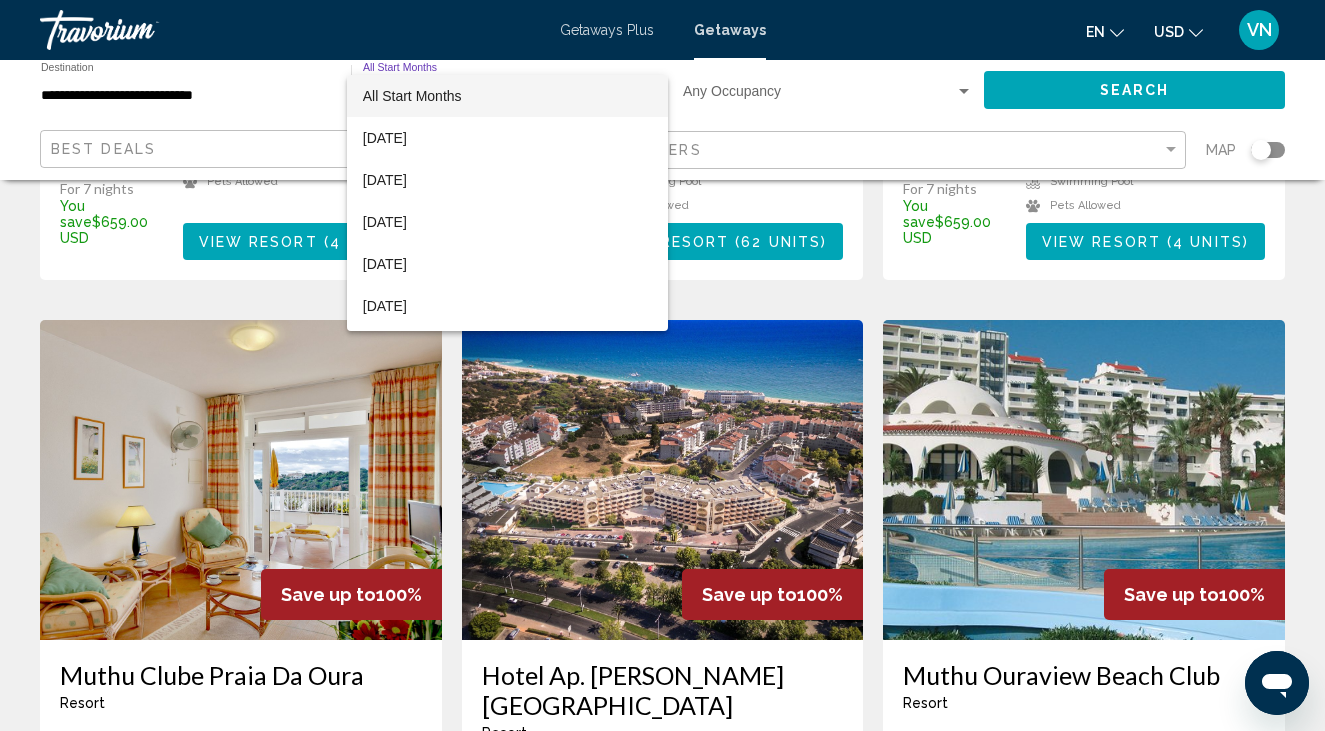 click on "All Start Months" at bounding box center [507, 96] 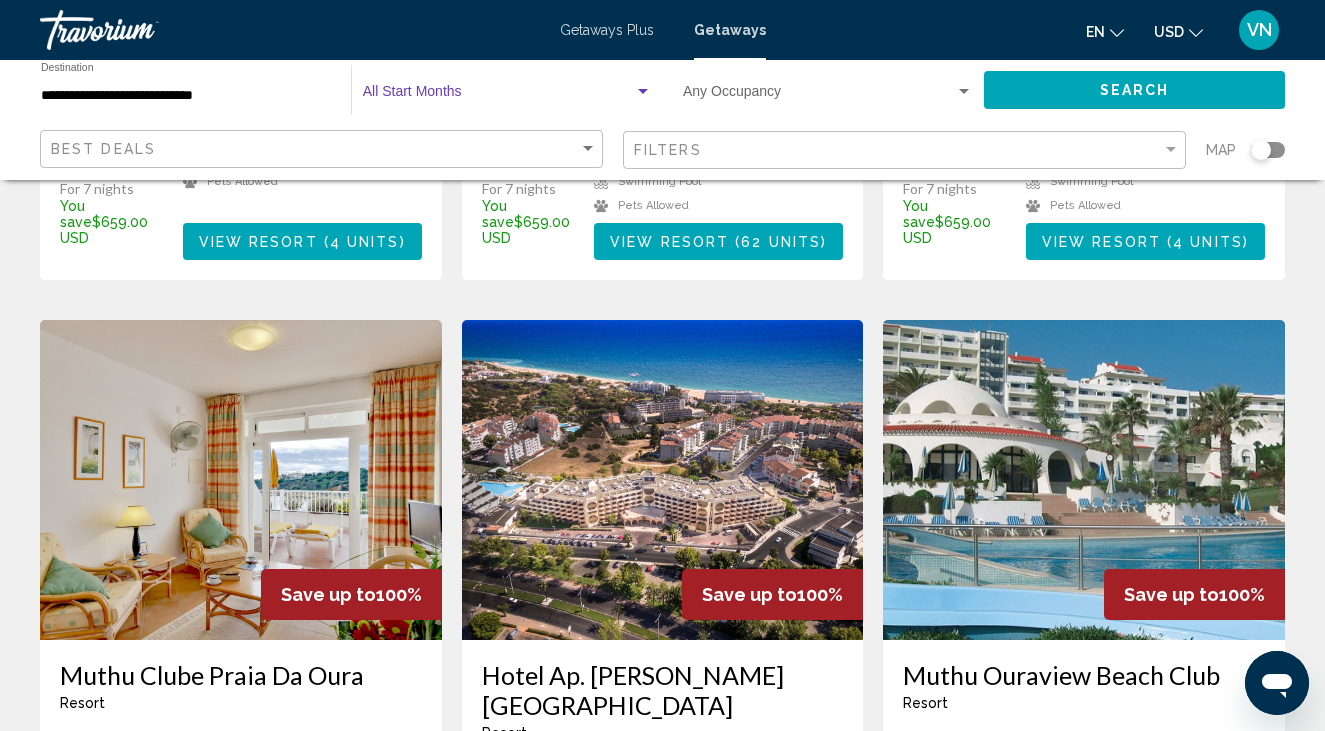 click on "Search" 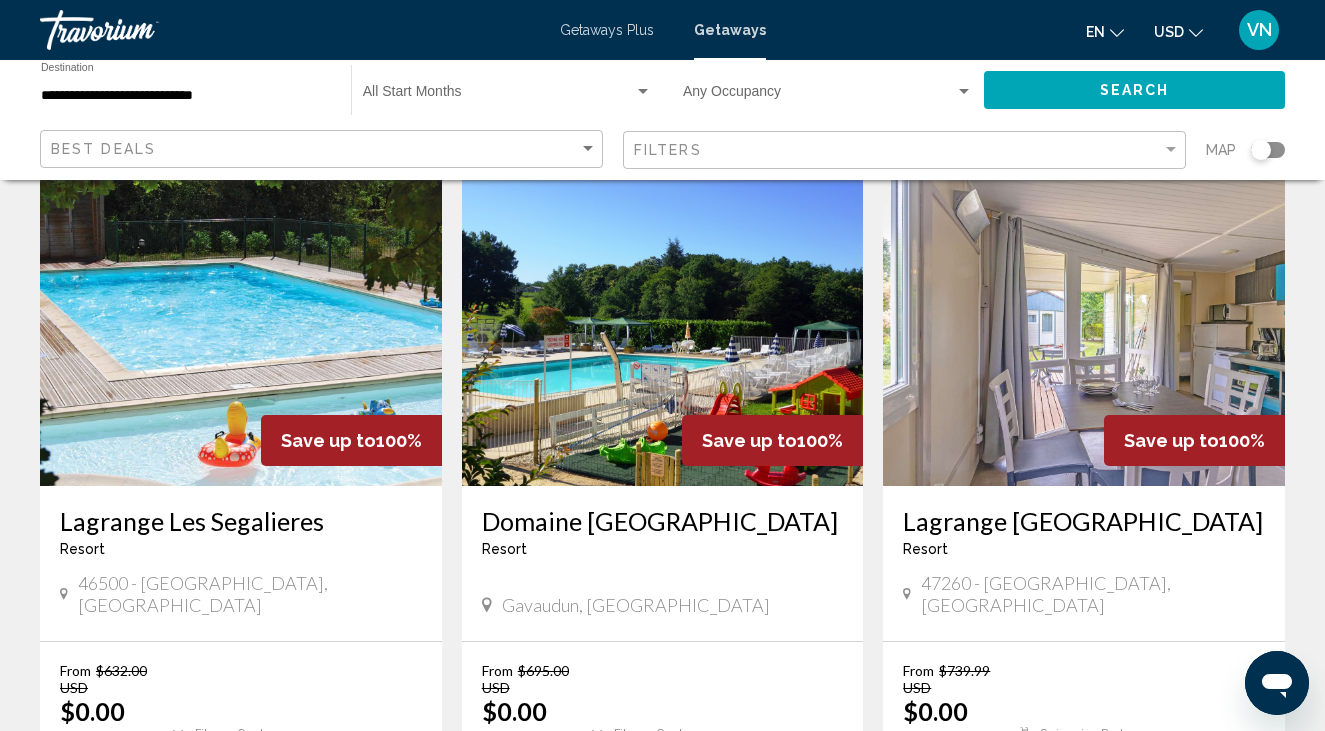 scroll, scrollTop: 98, scrollLeft: 0, axis: vertical 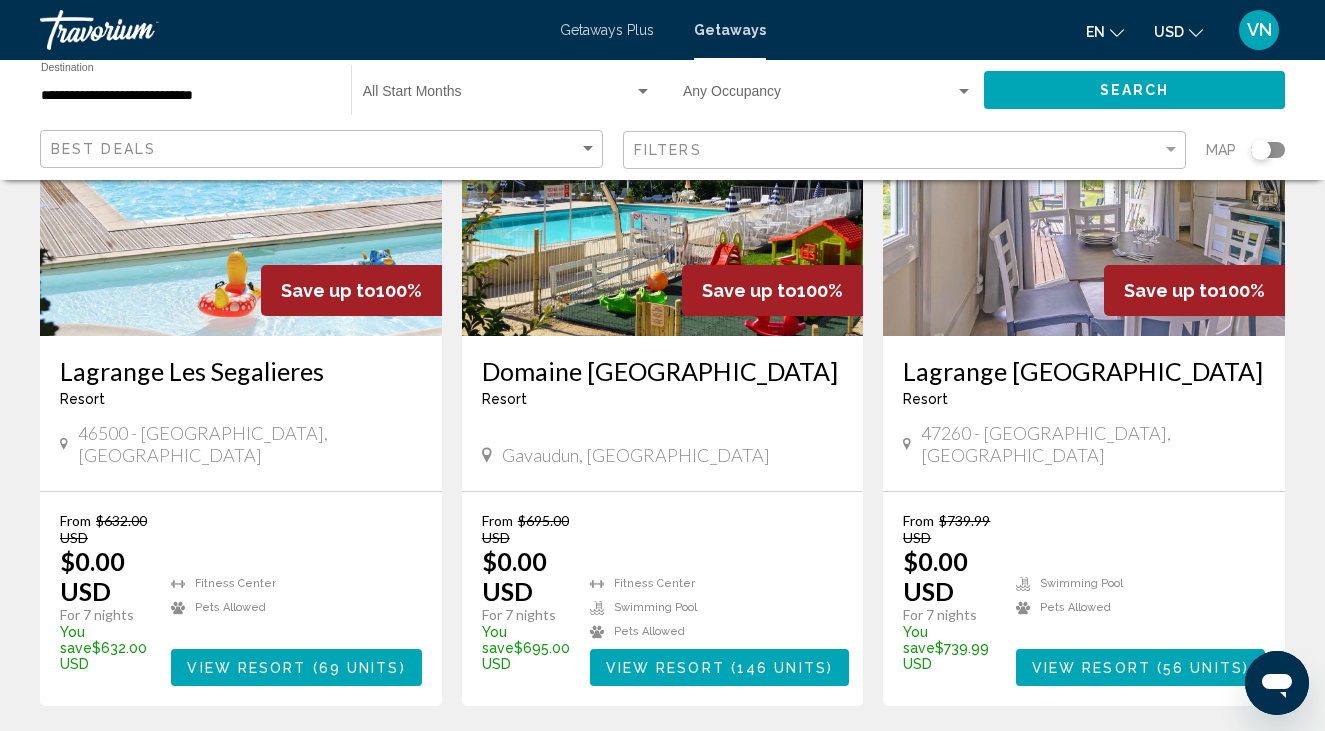 click on "View Resort" at bounding box center (246, 668) 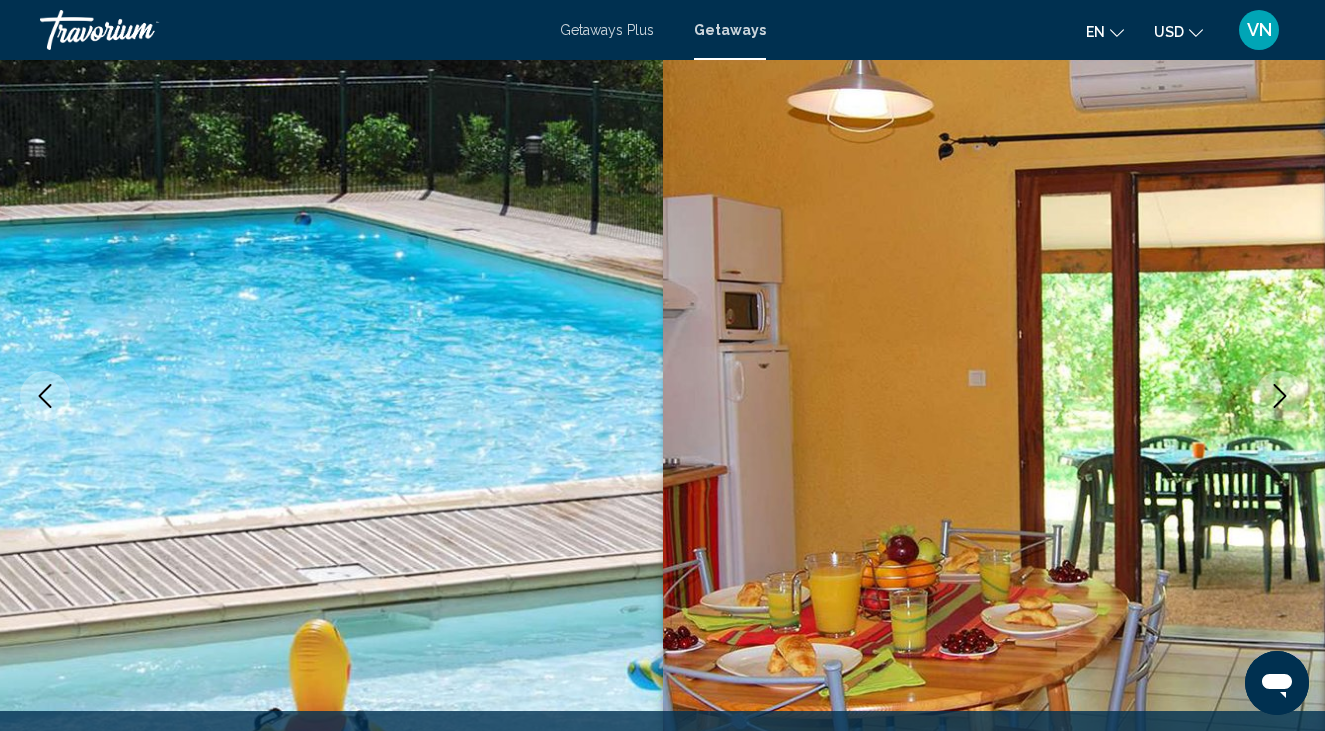 scroll, scrollTop: 150, scrollLeft: 0, axis: vertical 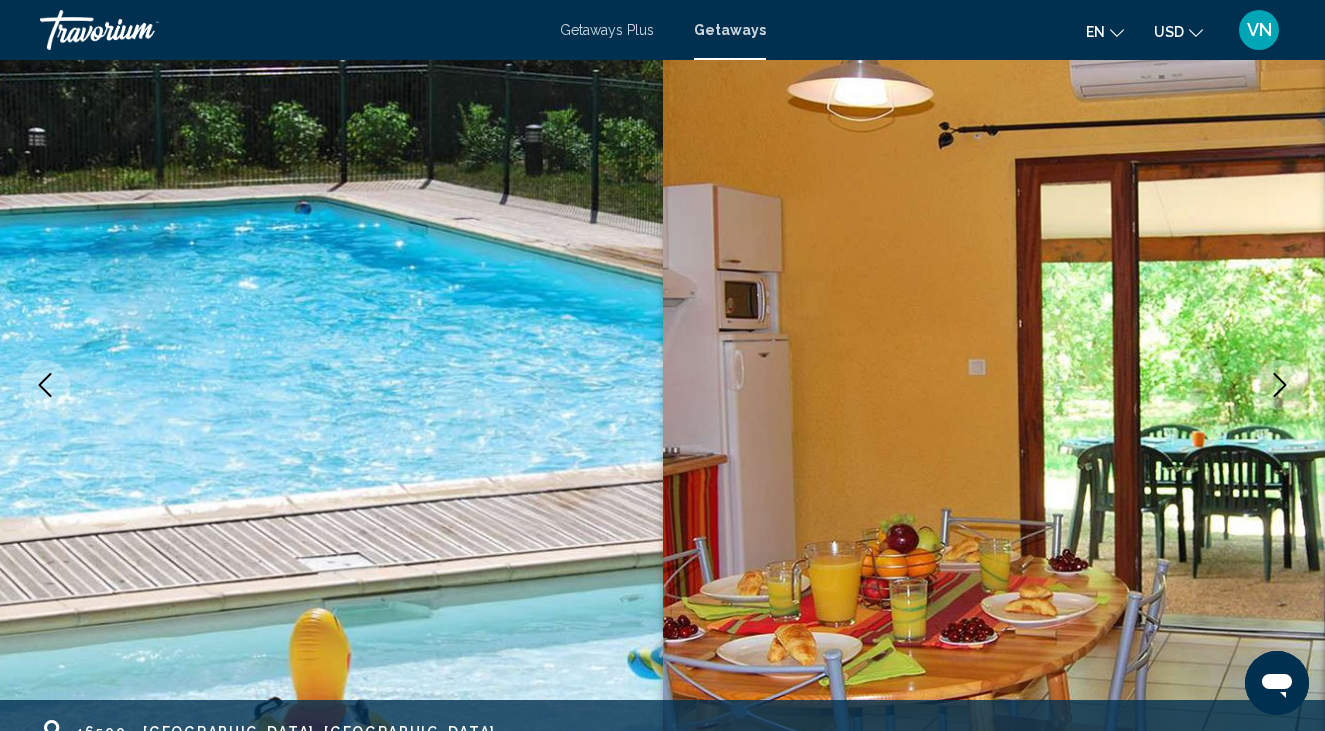 click at bounding box center (1280, 385) 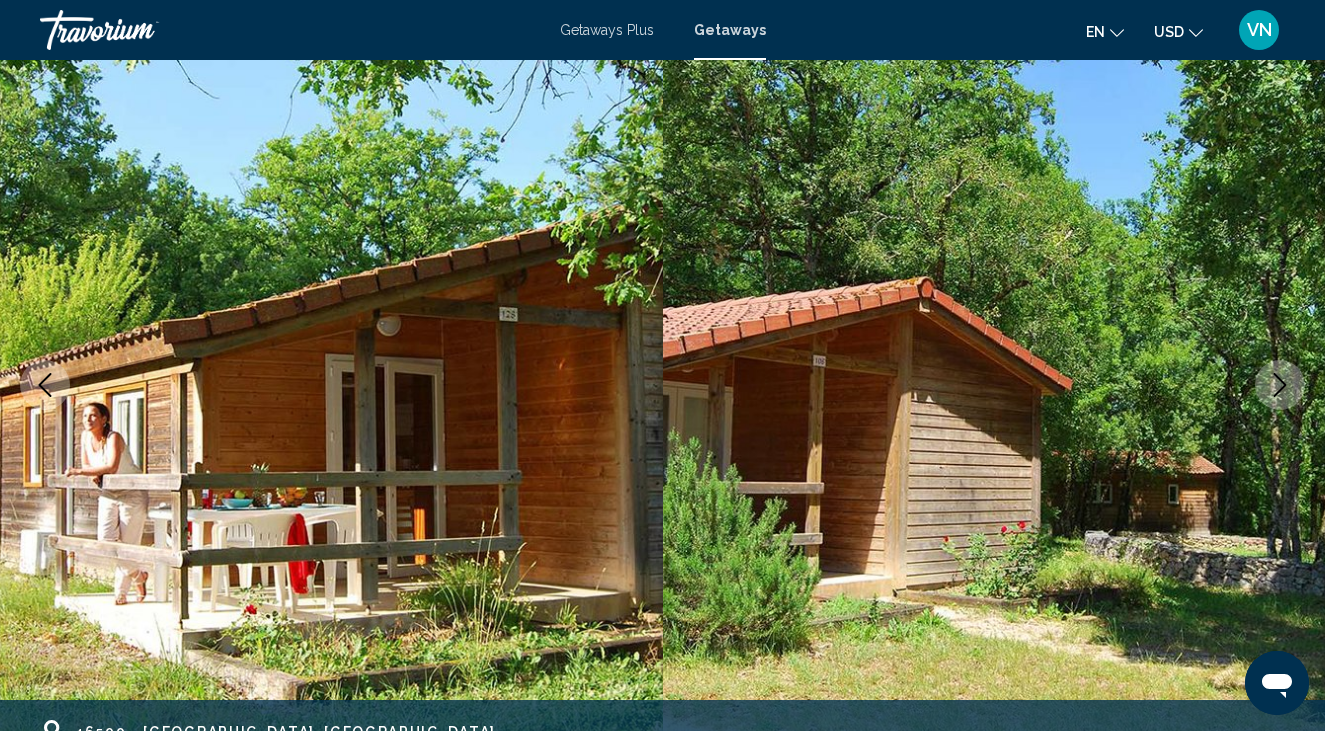 click at bounding box center (1280, 385) 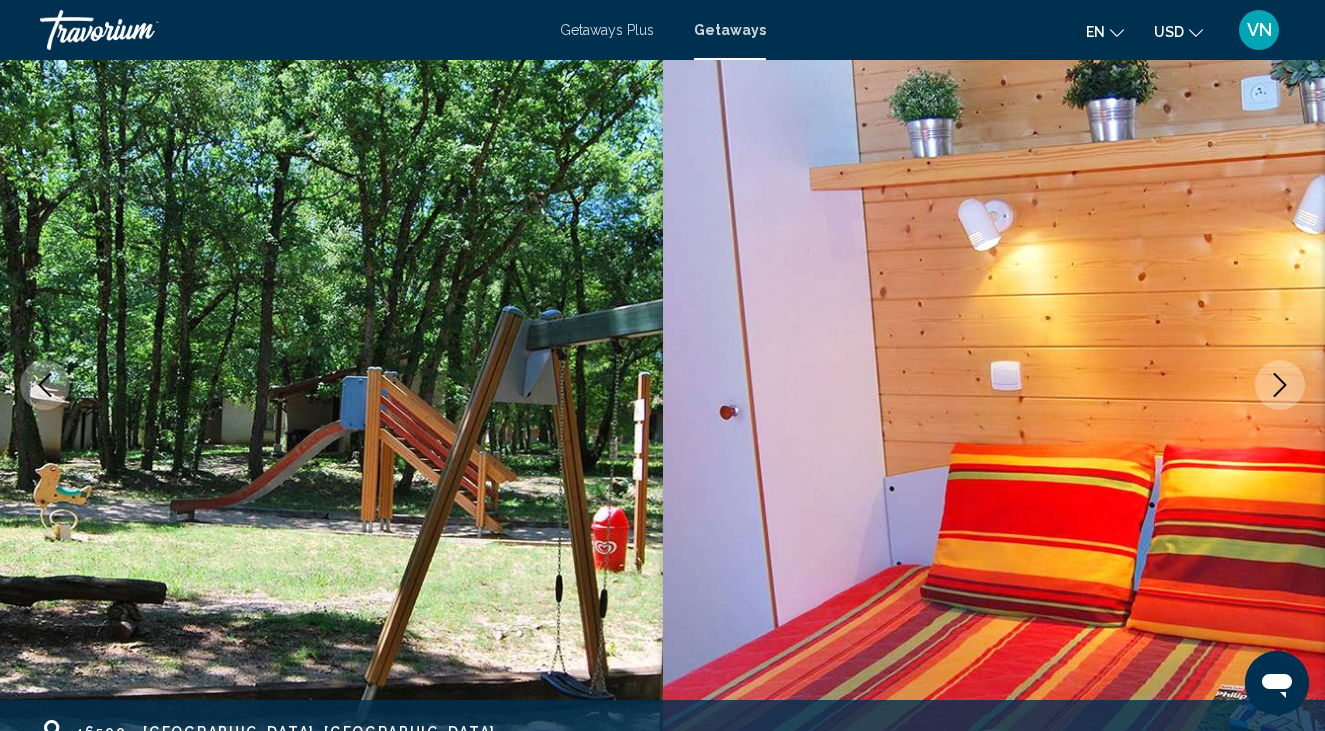 click at bounding box center [1280, 385] 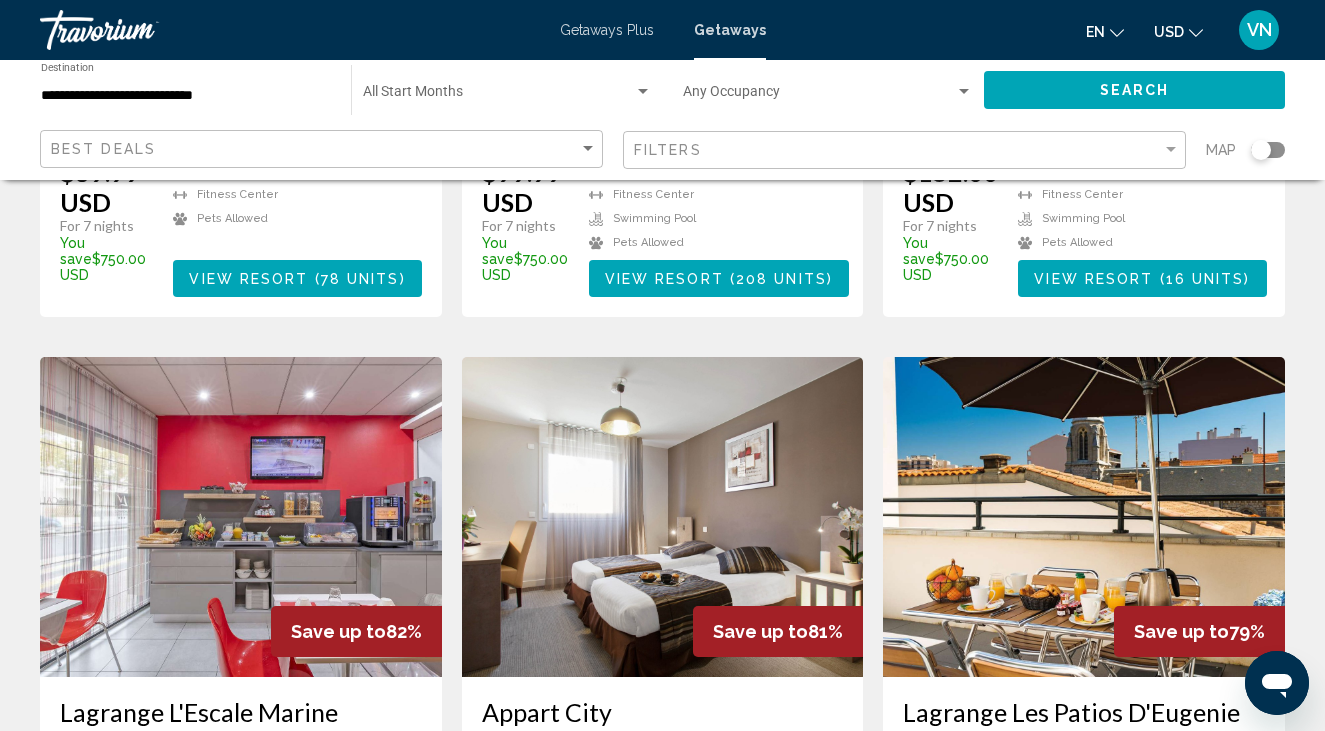 scroll, scrollTop: 1491, scrollLeft: 0, axis: vertical 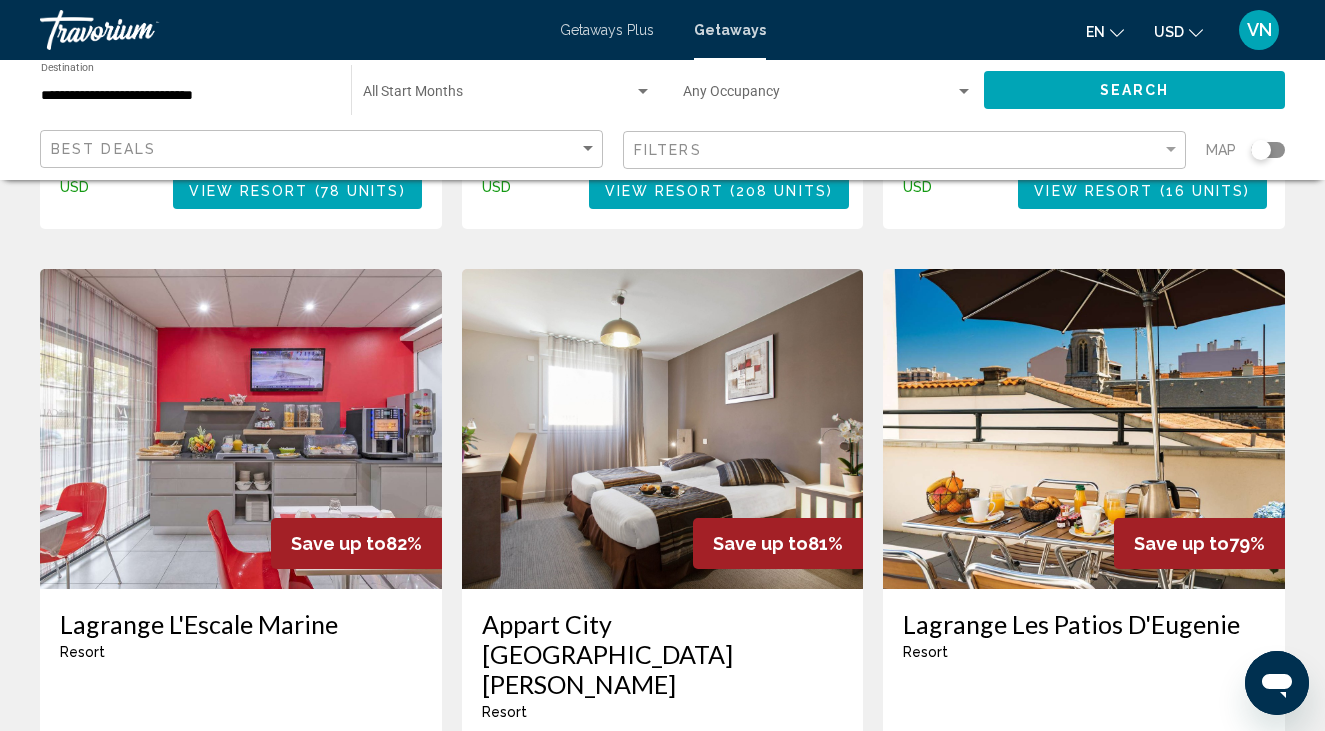 click on "Lagrange Les Patios D'Eugenie" at bounding box center (1084, 624) 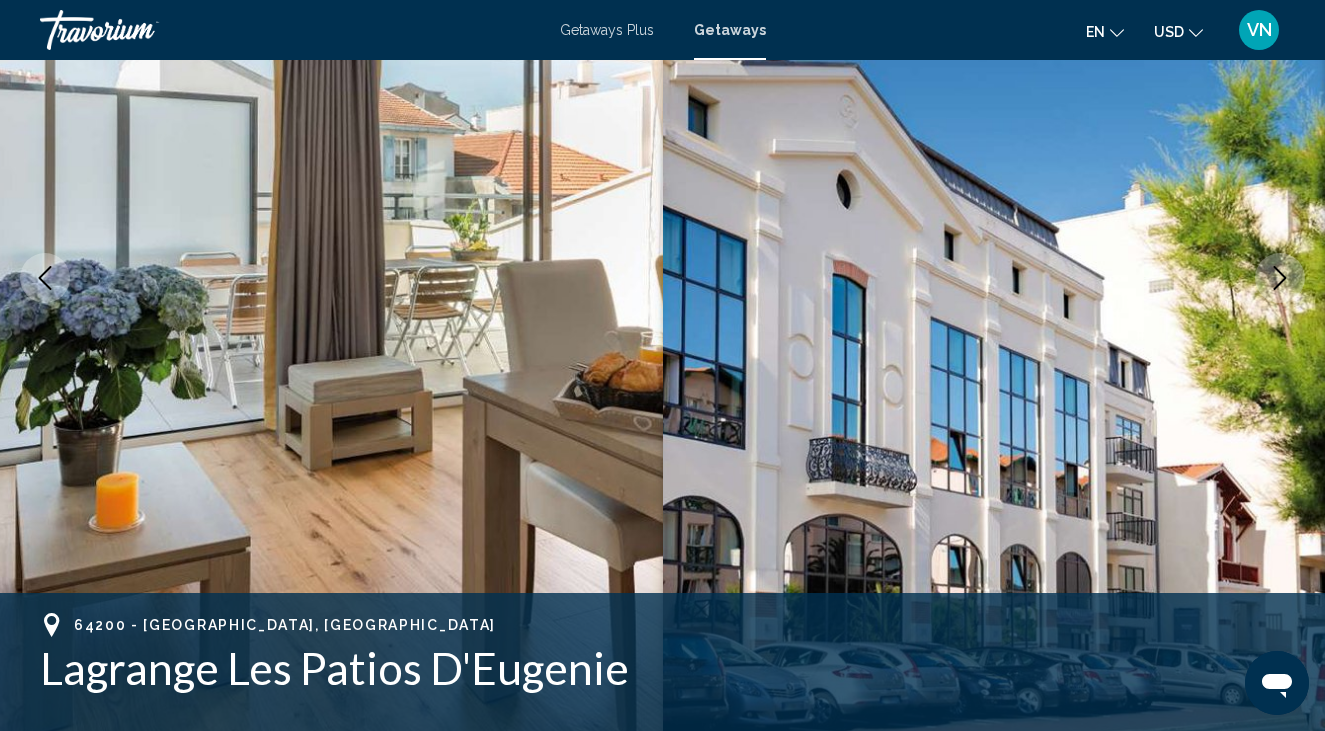 scroll, scrollTop: 256, scrollLeft: 0, axis: vertical 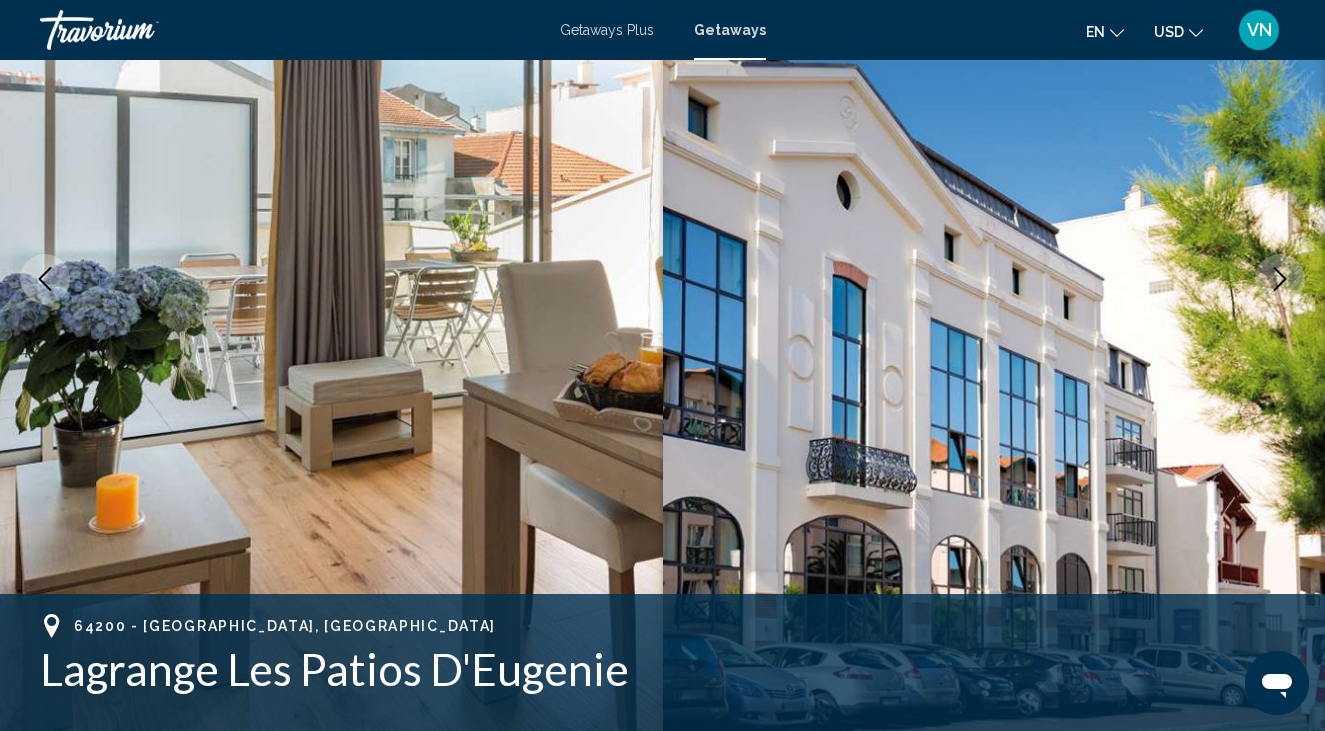 click 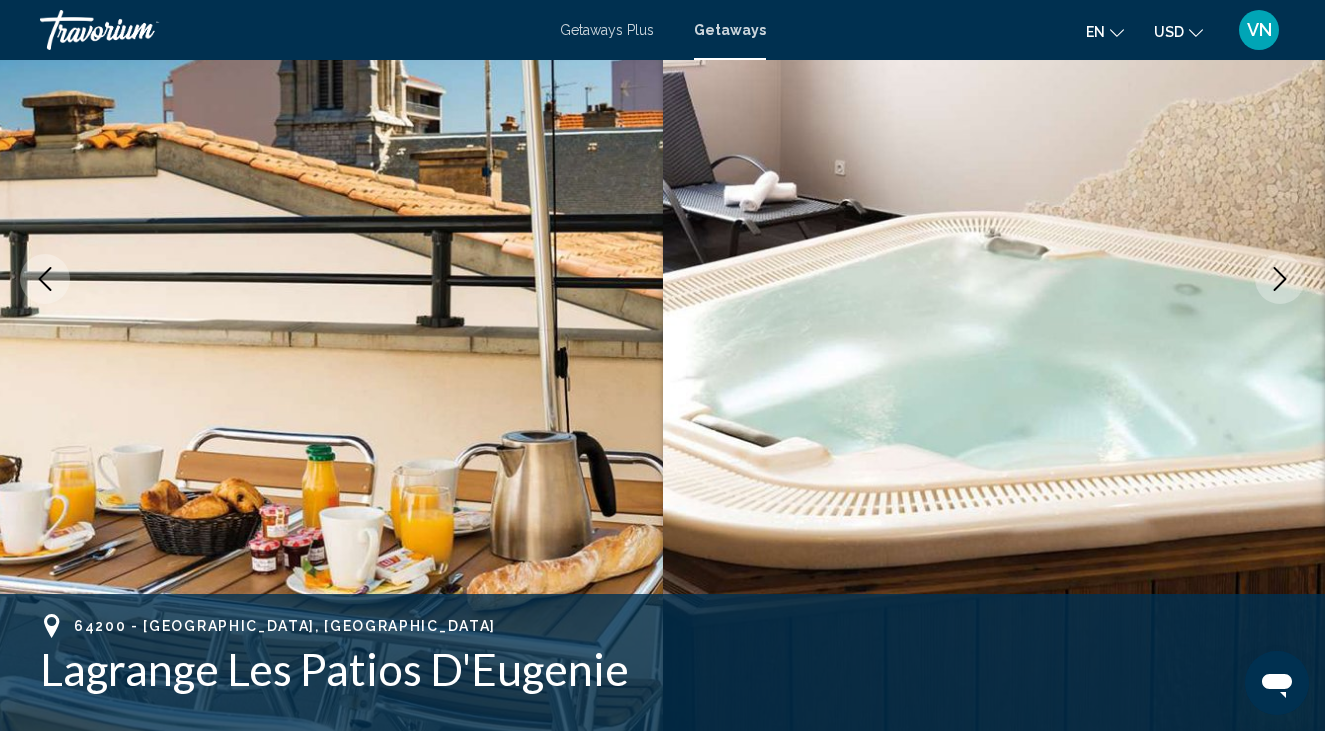 click 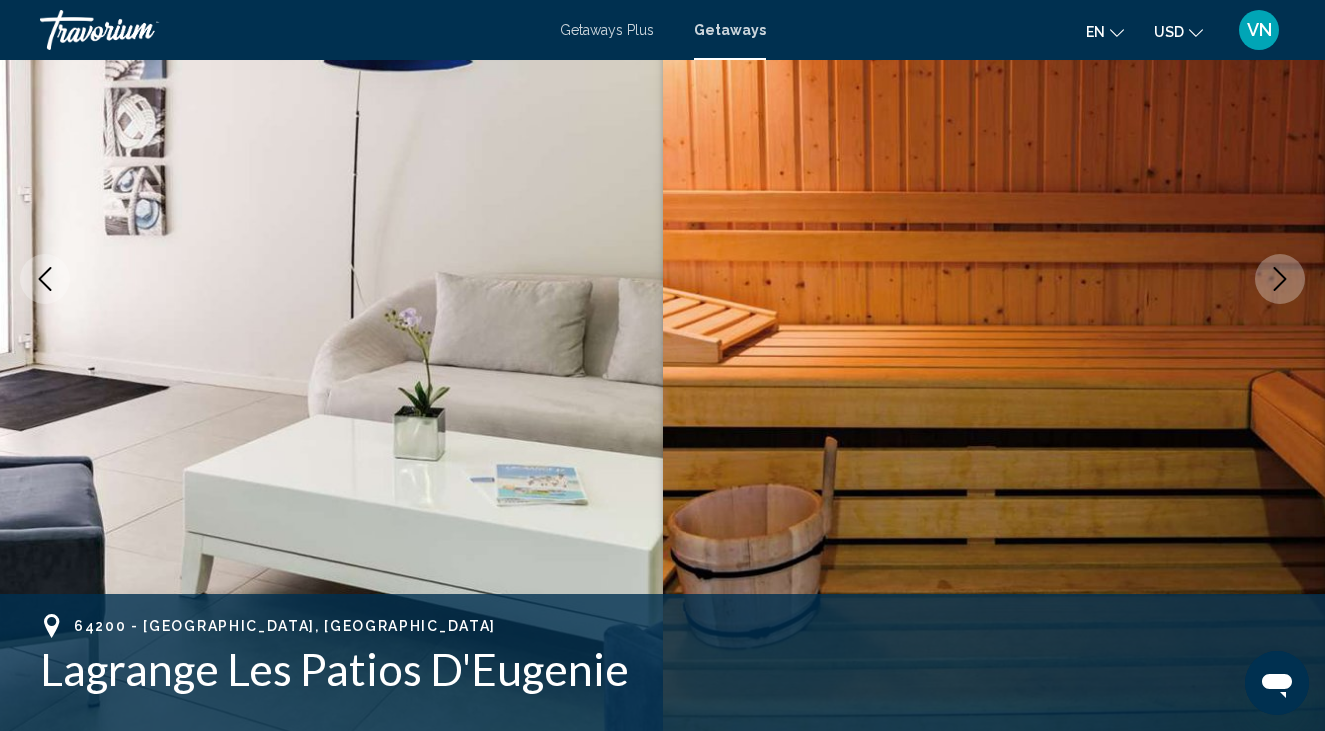 click 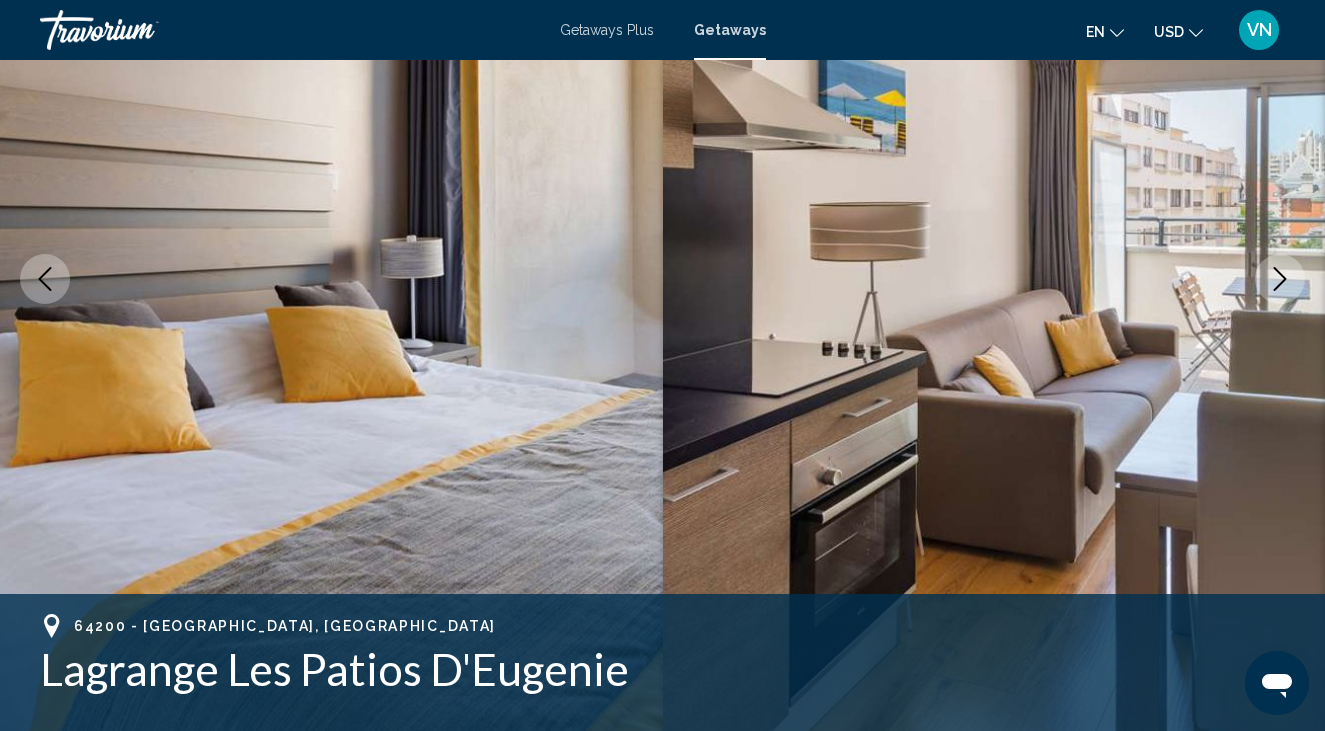 click 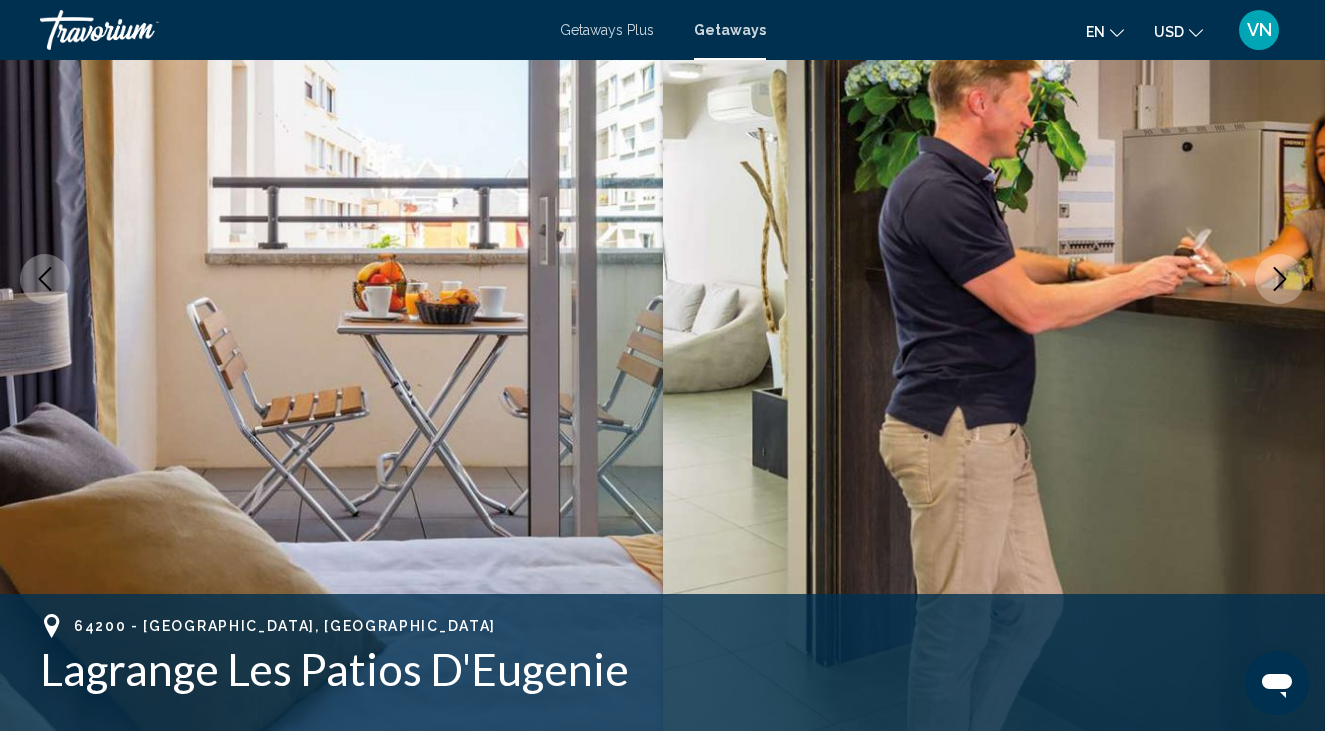 click 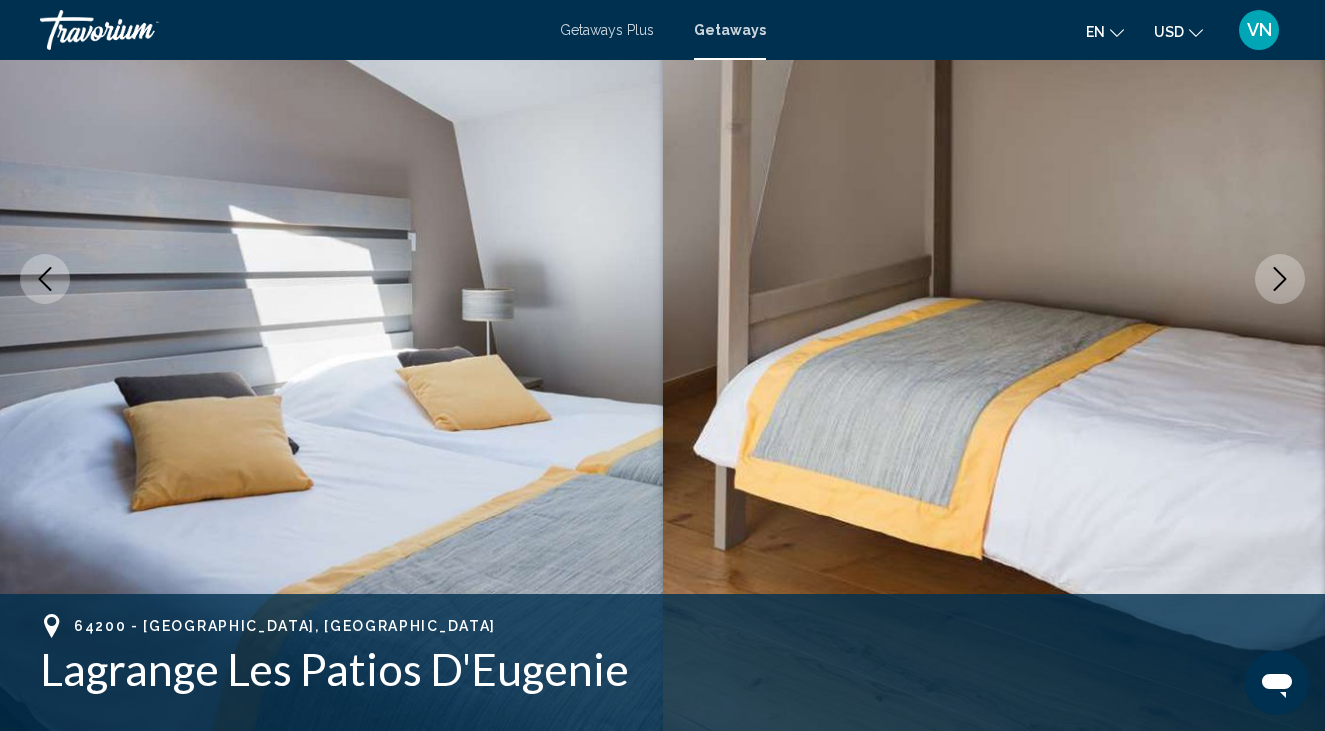 click 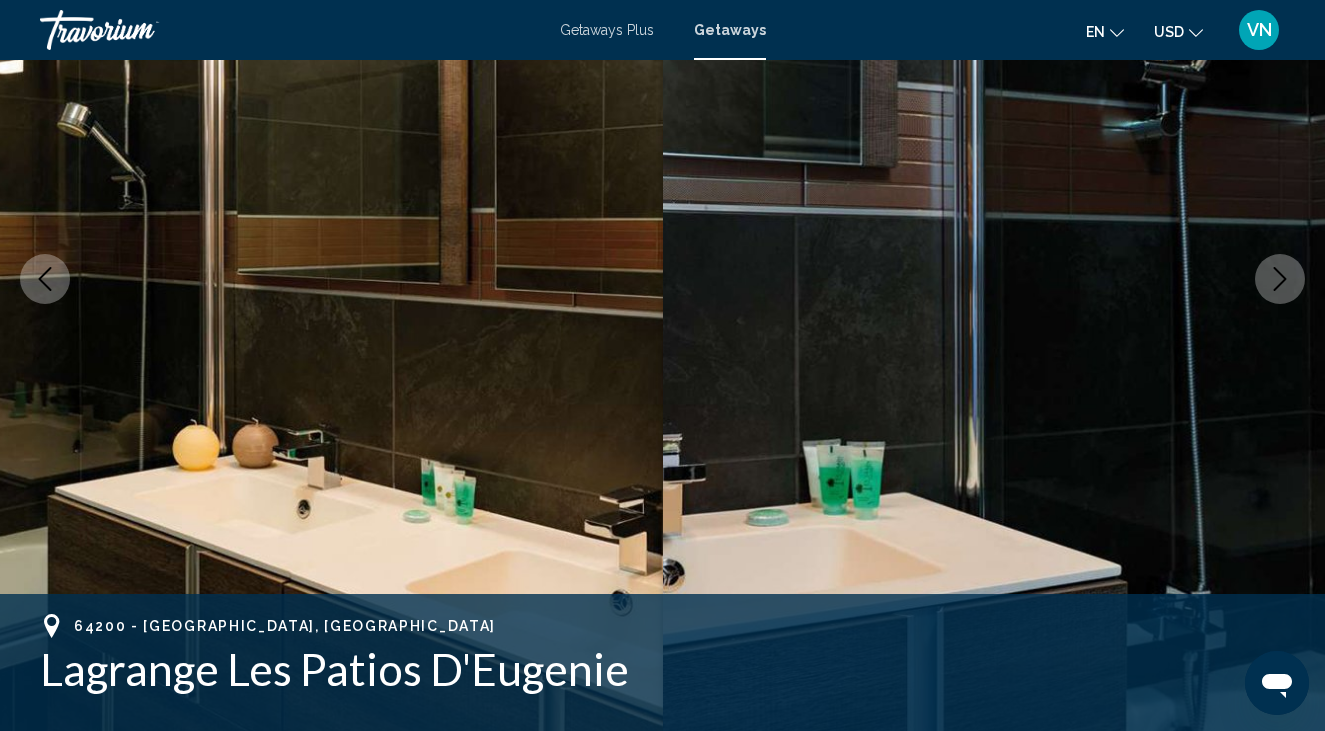 click 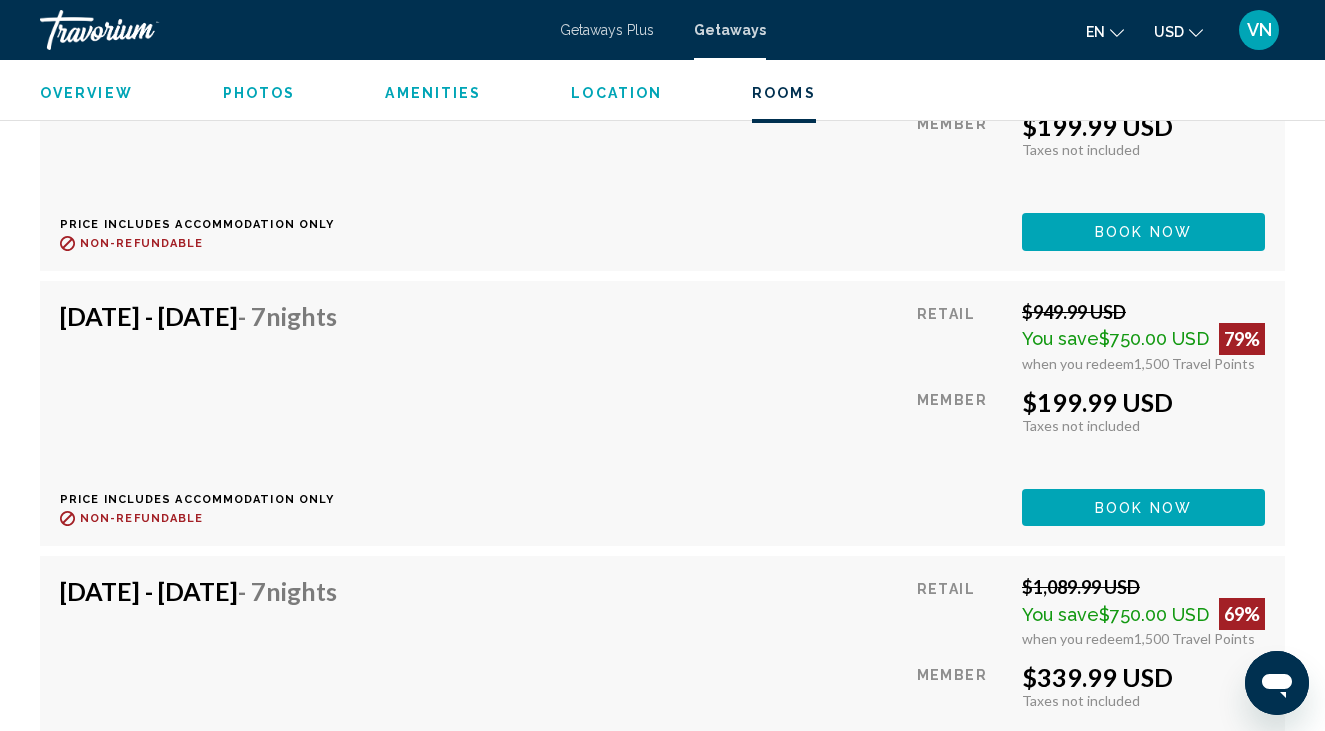 scroll, scrollTop: 5696, scrollLeft: 0, axis: vertical 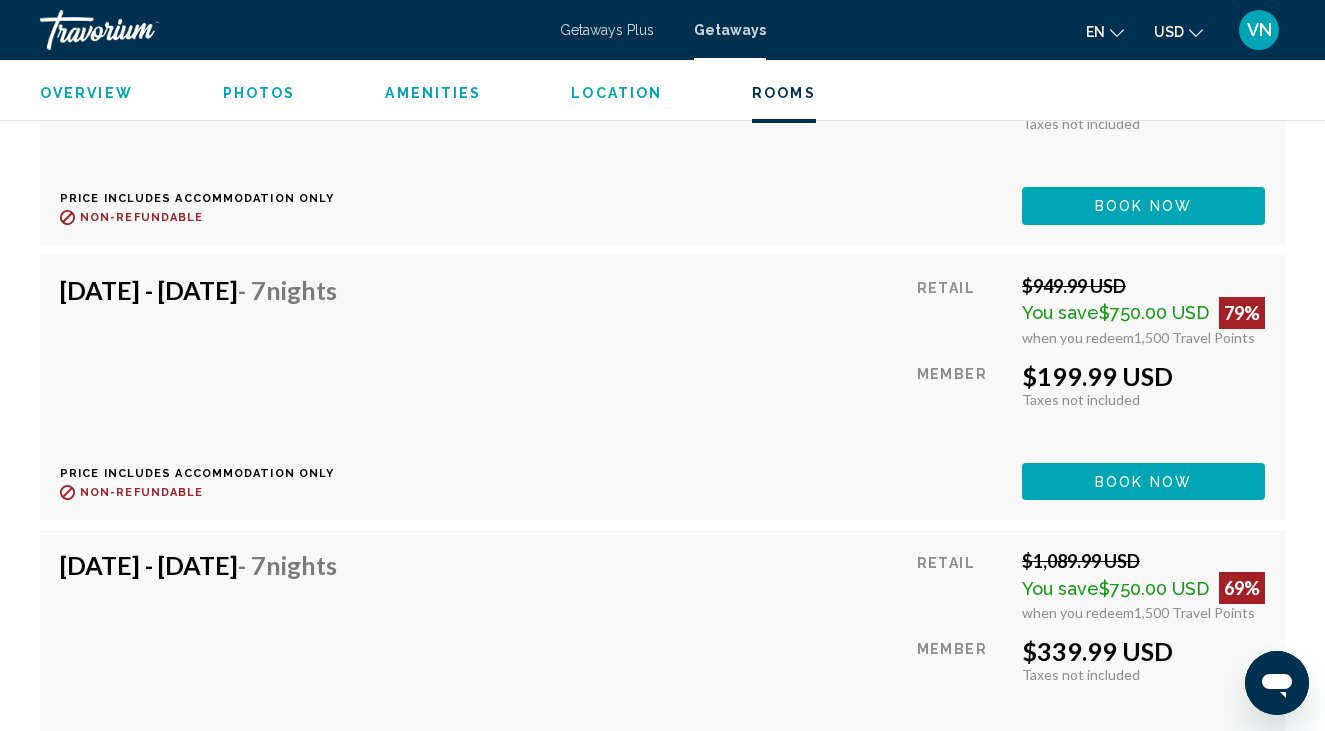 click on "Taxes not included" at bounding box center (1081, 399) 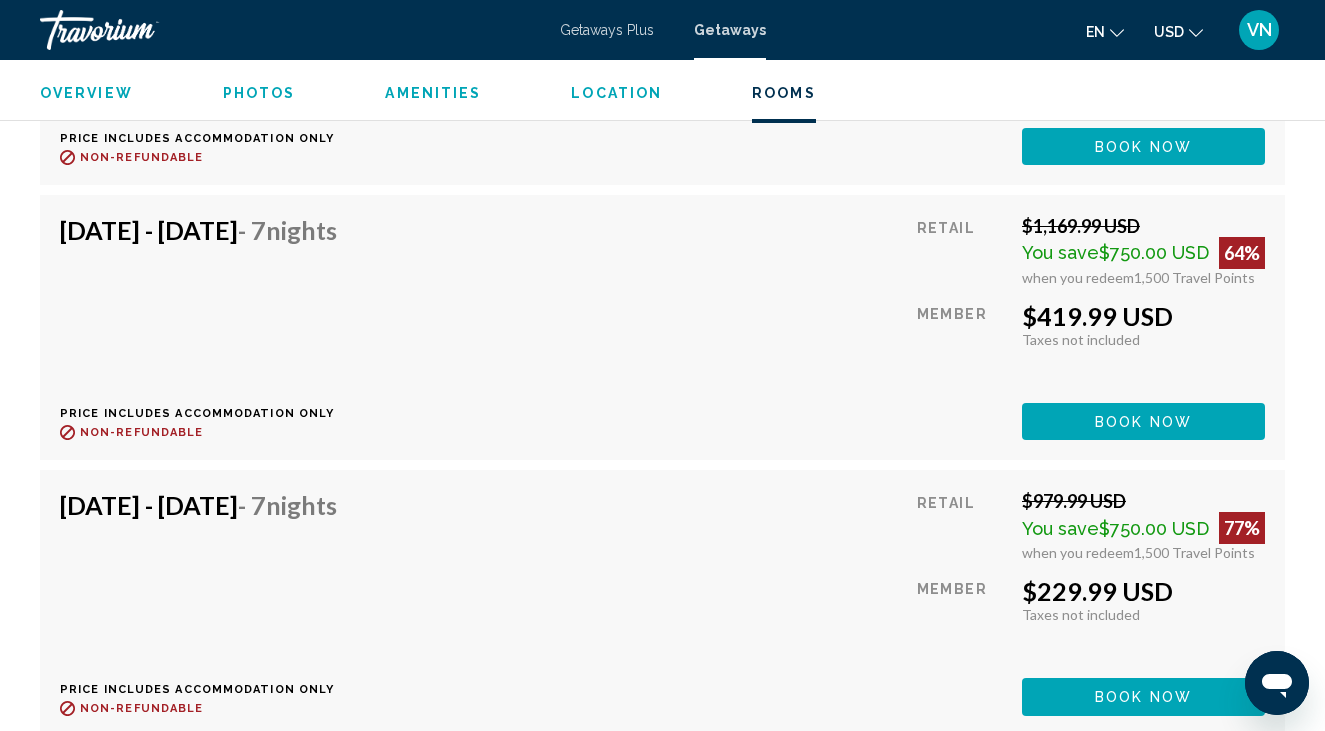 scroll, scrollTop: 8568, scrollLeft: 0, axis: vertical 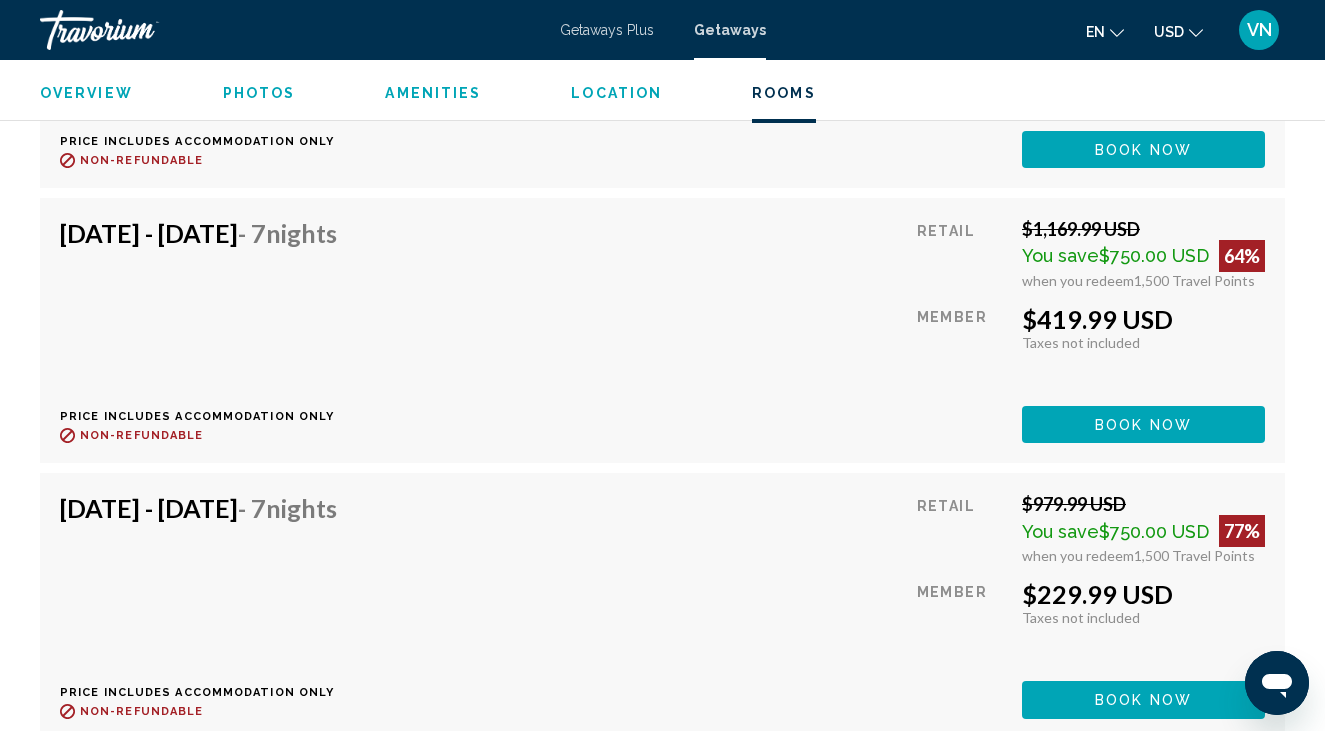 drag, startPoint x: 1195, startPoint y: 590, endPoint x: 1174, endPoint y: 591, distance: 21.023796 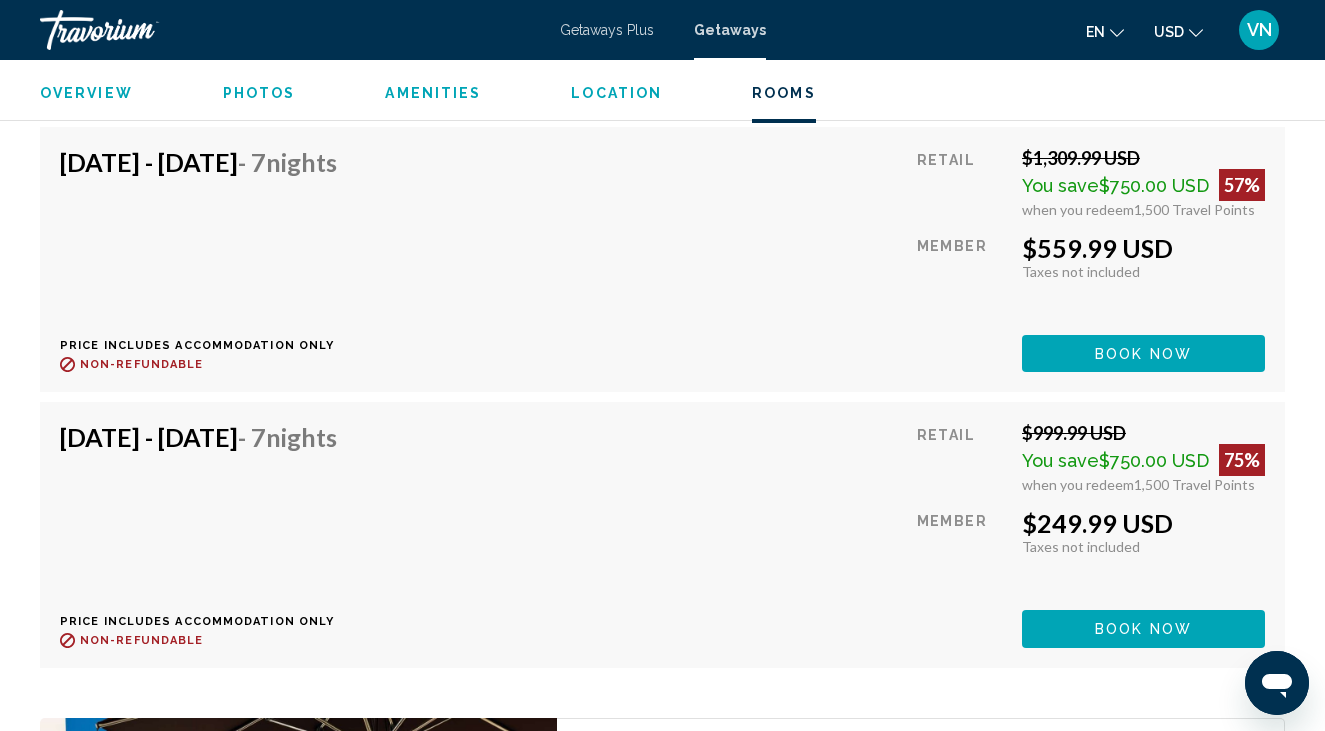 scroll, scrollTop: 7367, scrollLeft: 0, axis: vertical 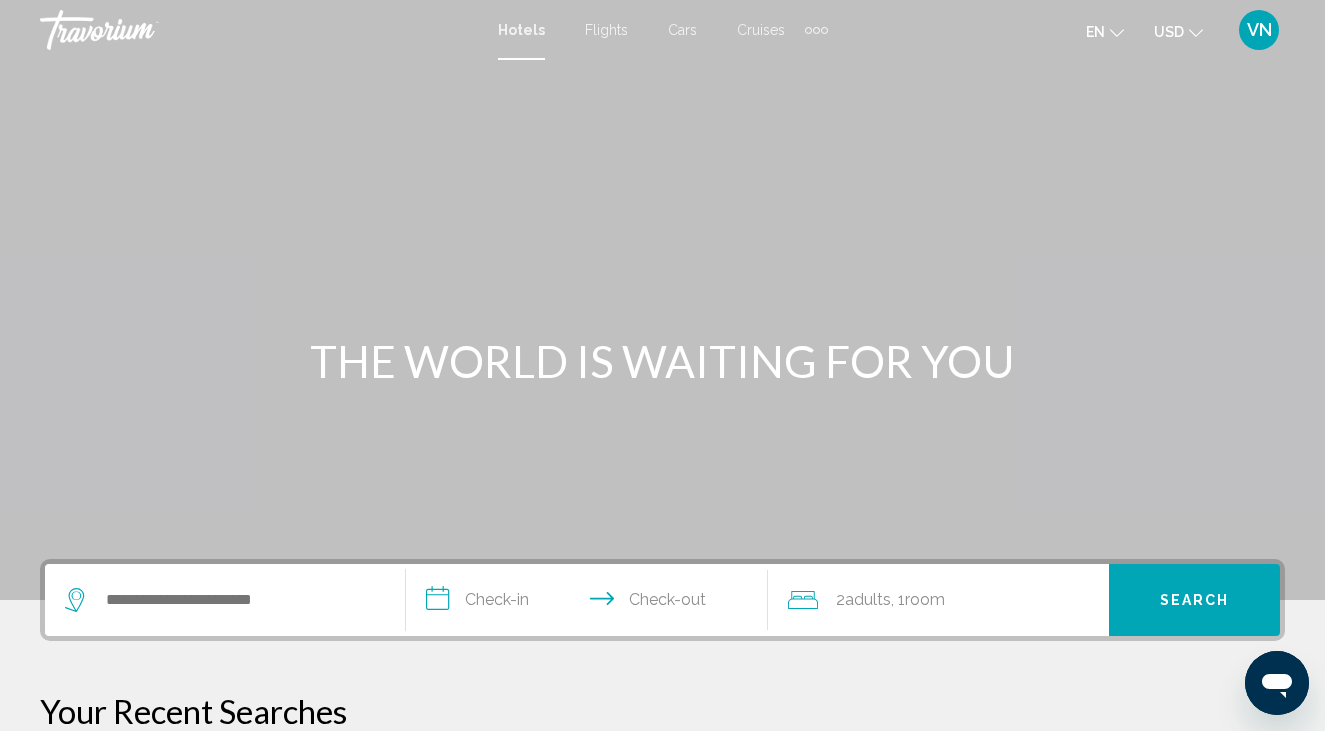 click on "Flights" at bounding box center (606, 30) 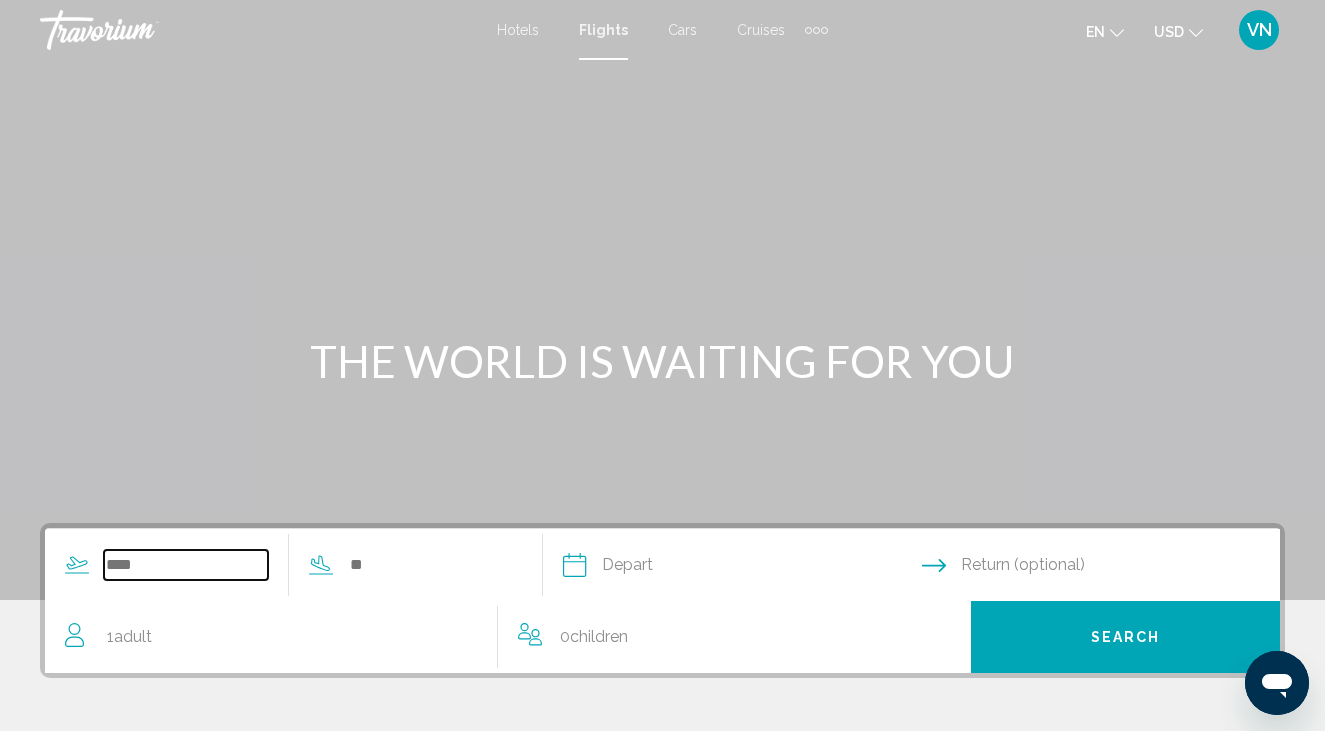 click at bounding box center [186, 565] 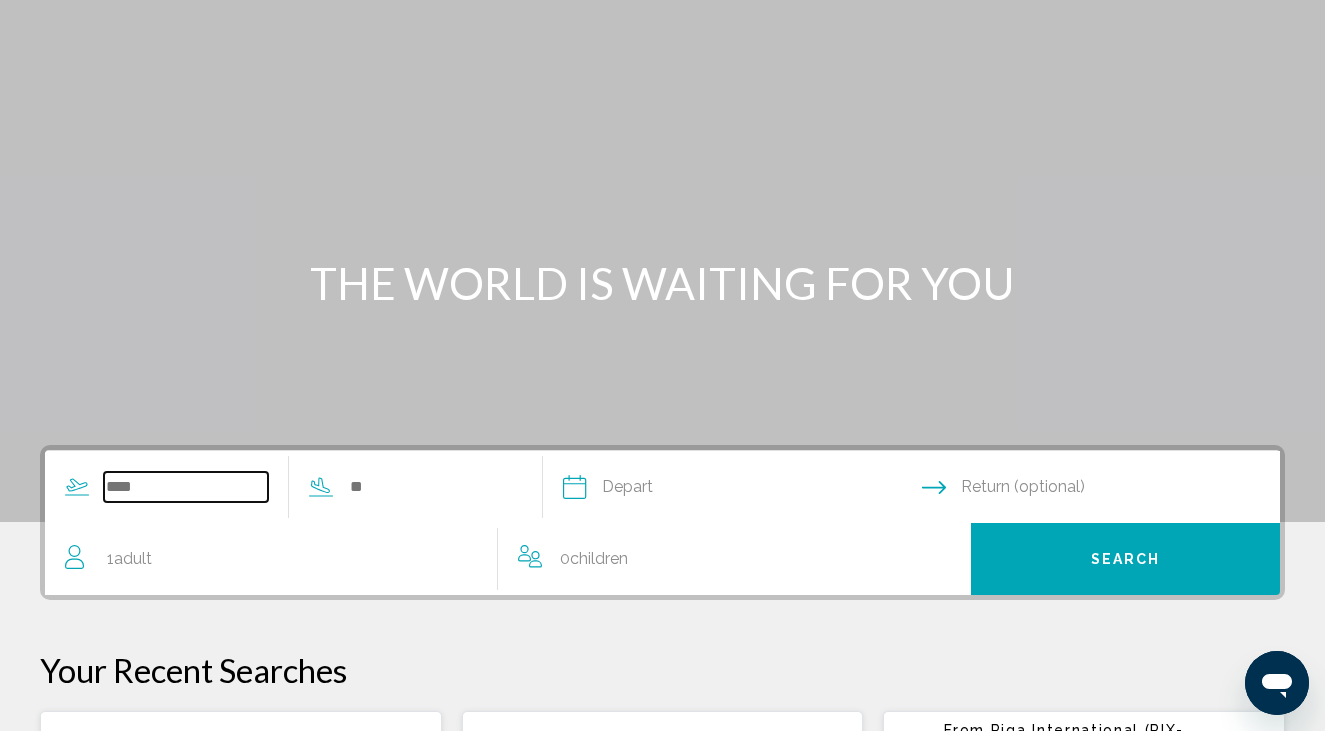 scroll, scrollTop: 0, scrollLeft: 0, axis: both 